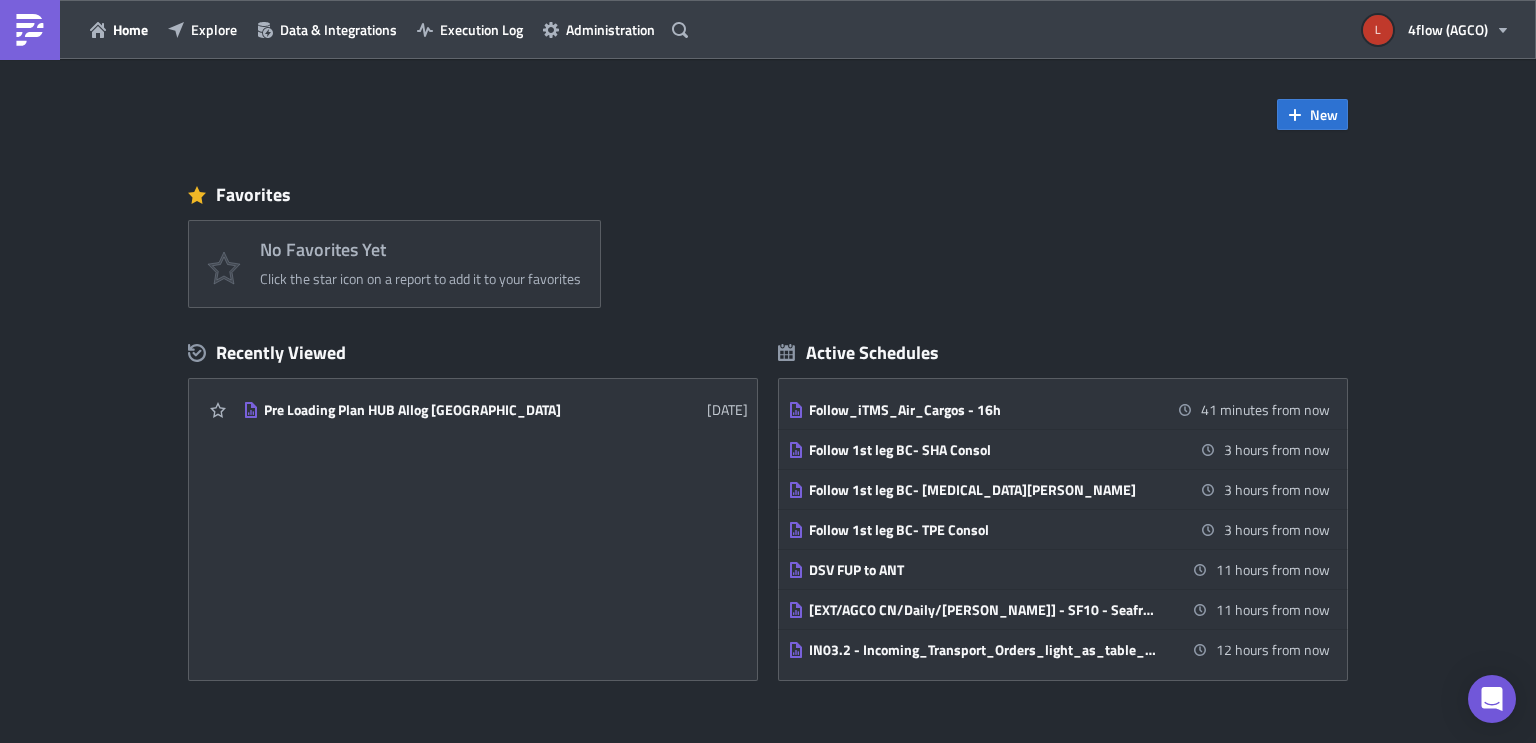 scroll, scrollTop: 0, scrollLeft: 0, axis: both 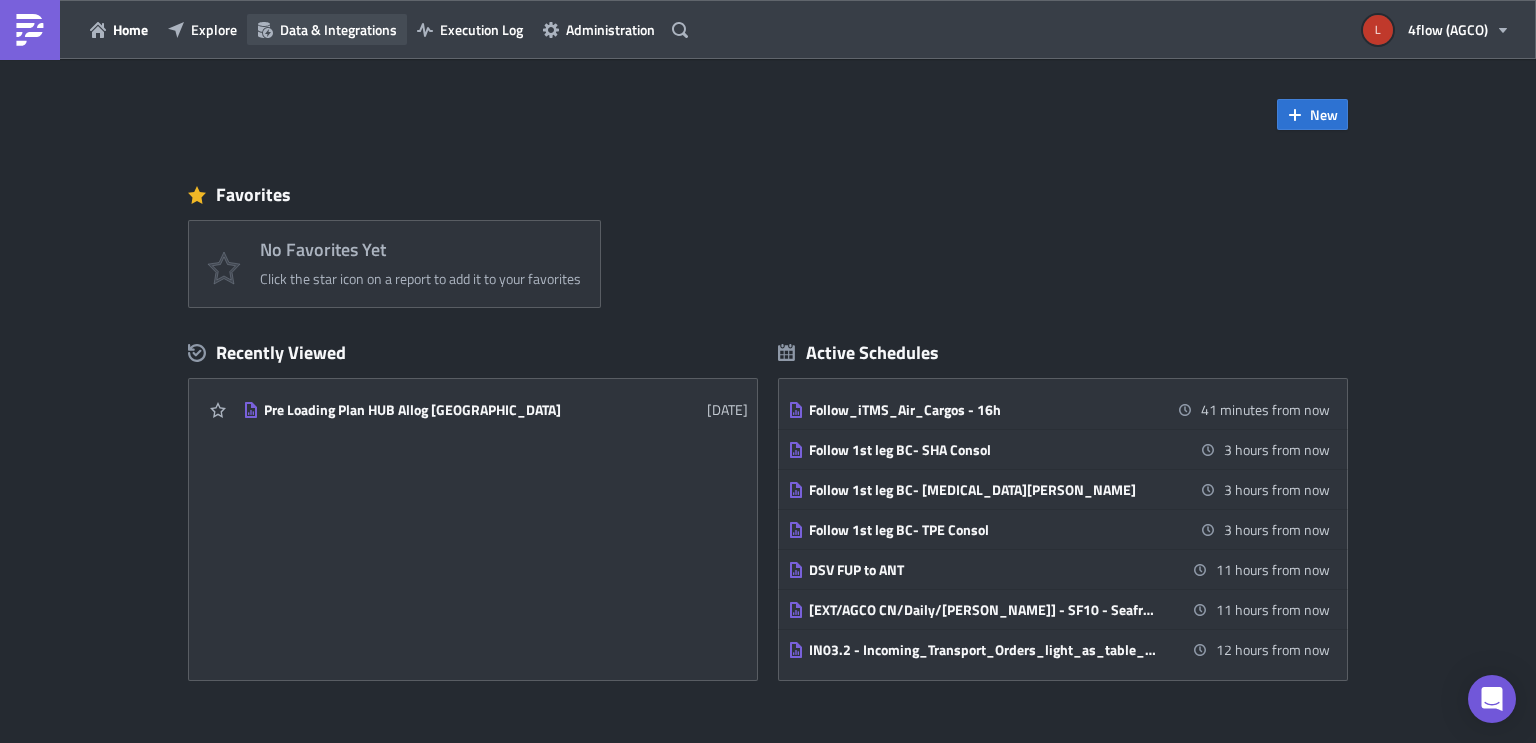 click on "Data & Integrations" at bounding box center [338, 29] 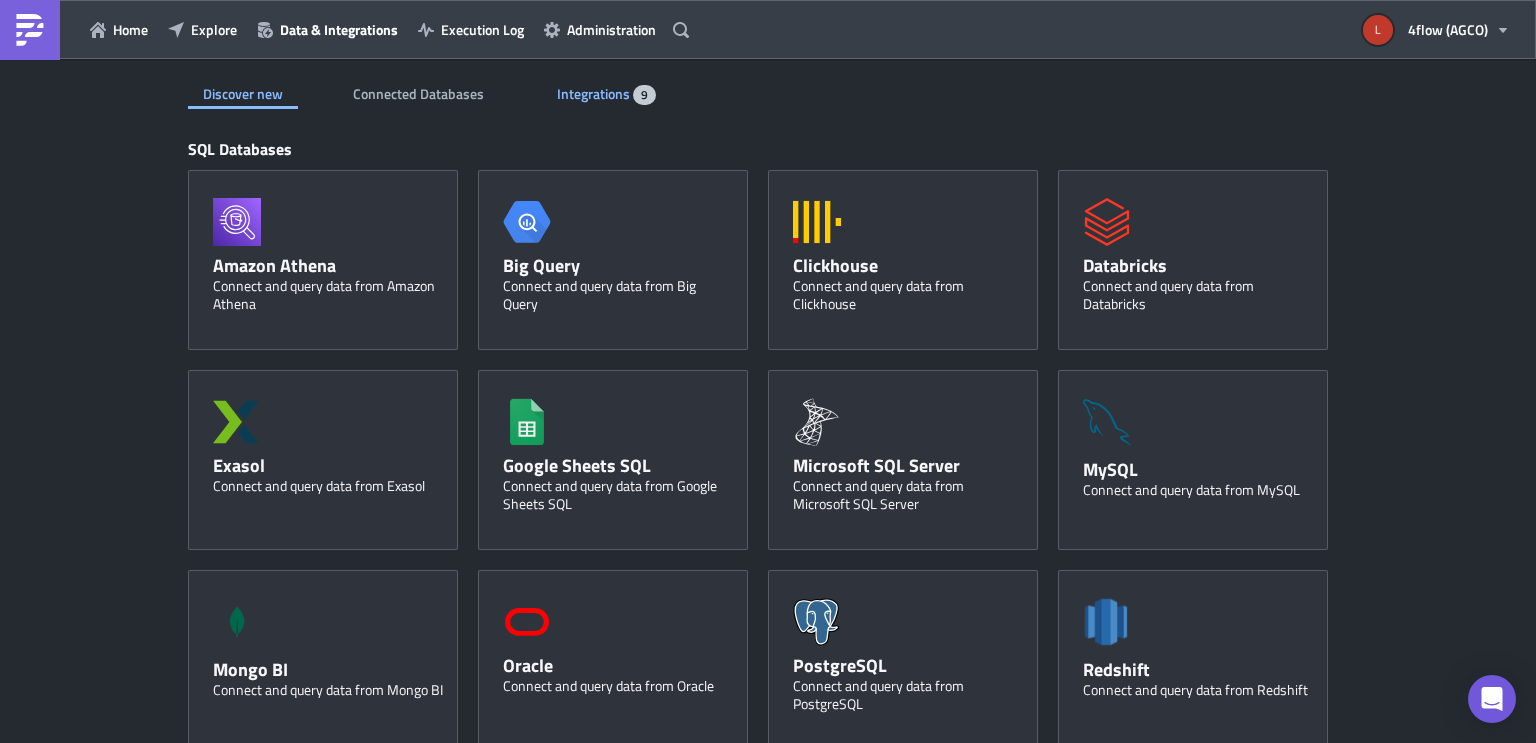 click on "Integrations" at bounding box center [595, 93] 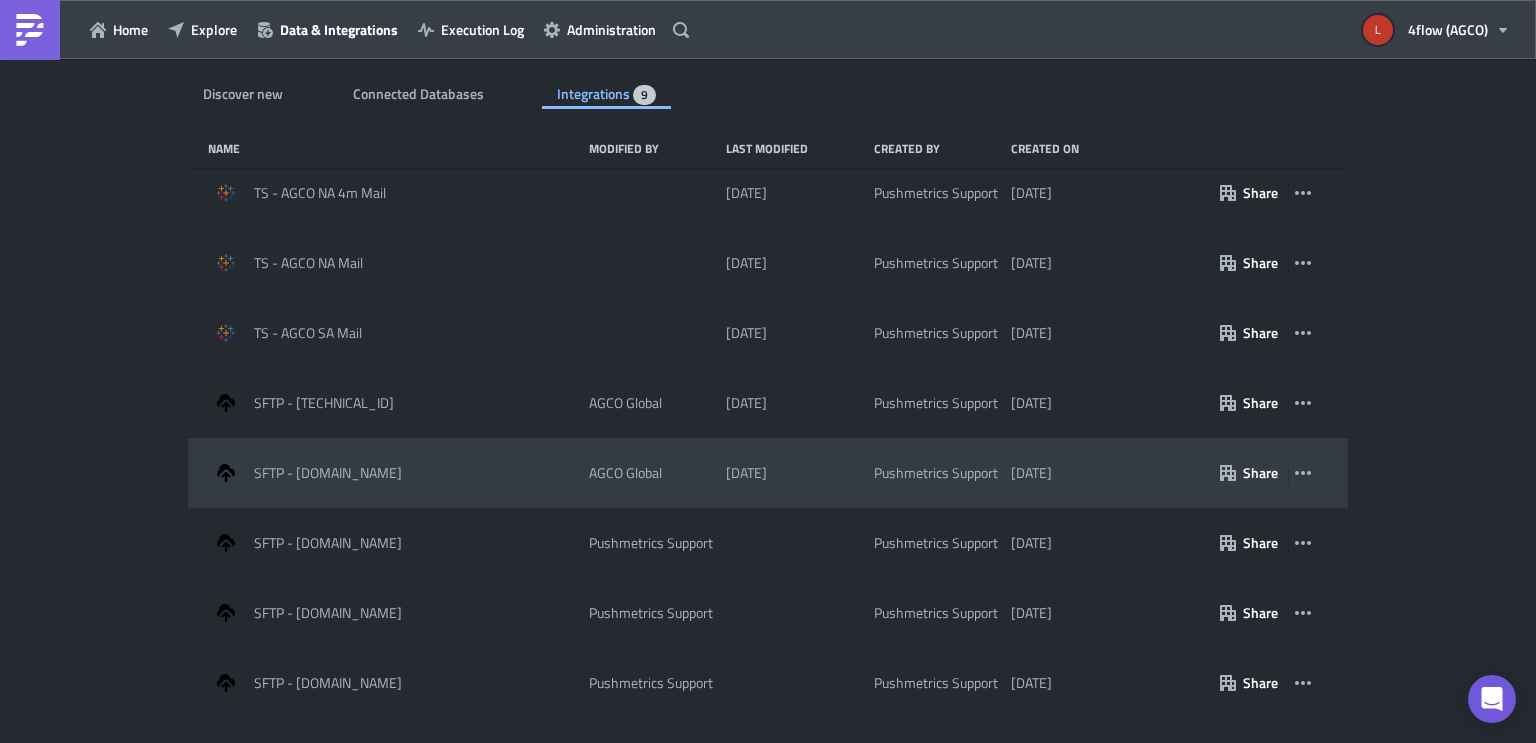 scroll, scrollTop: 84, scrollLeft: 0, axis: vertical 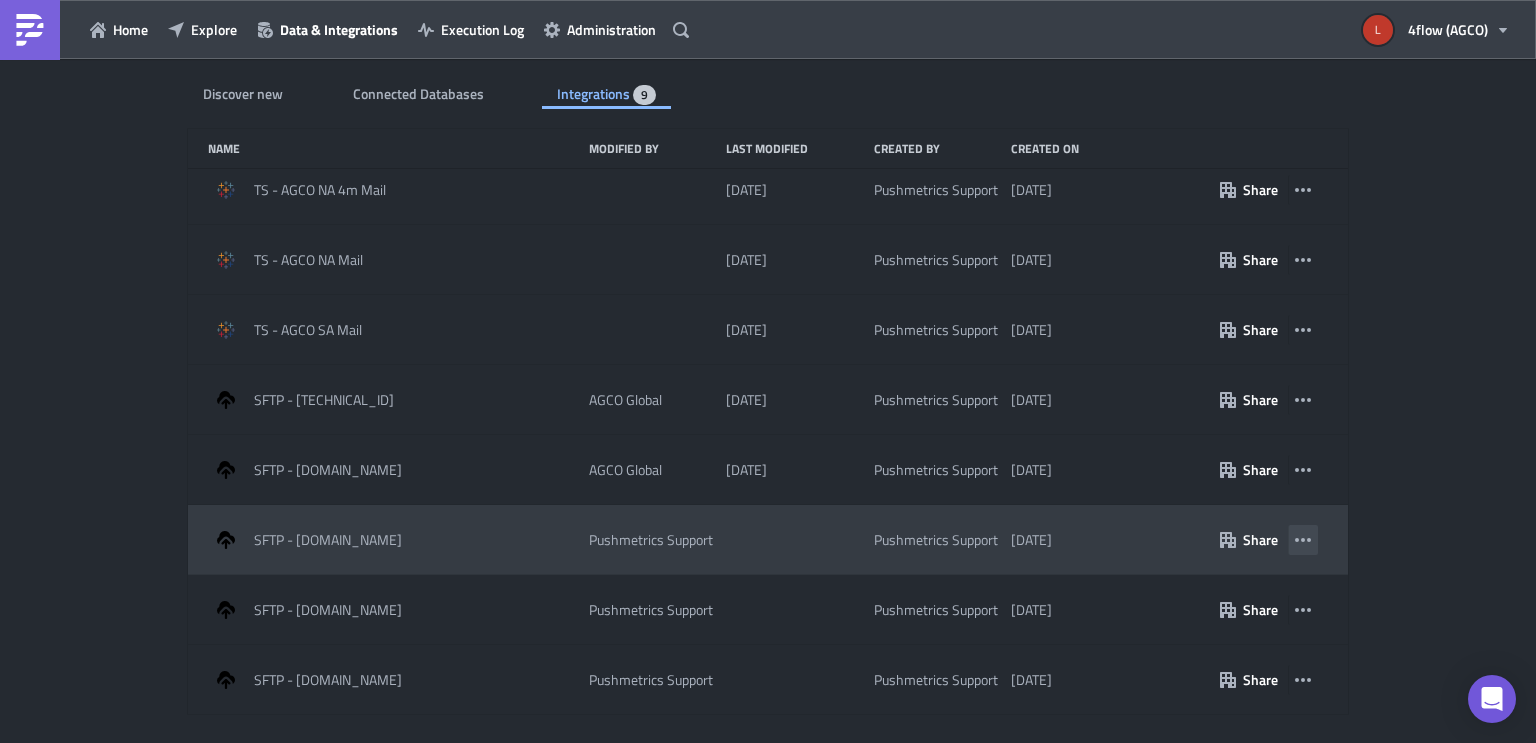 click 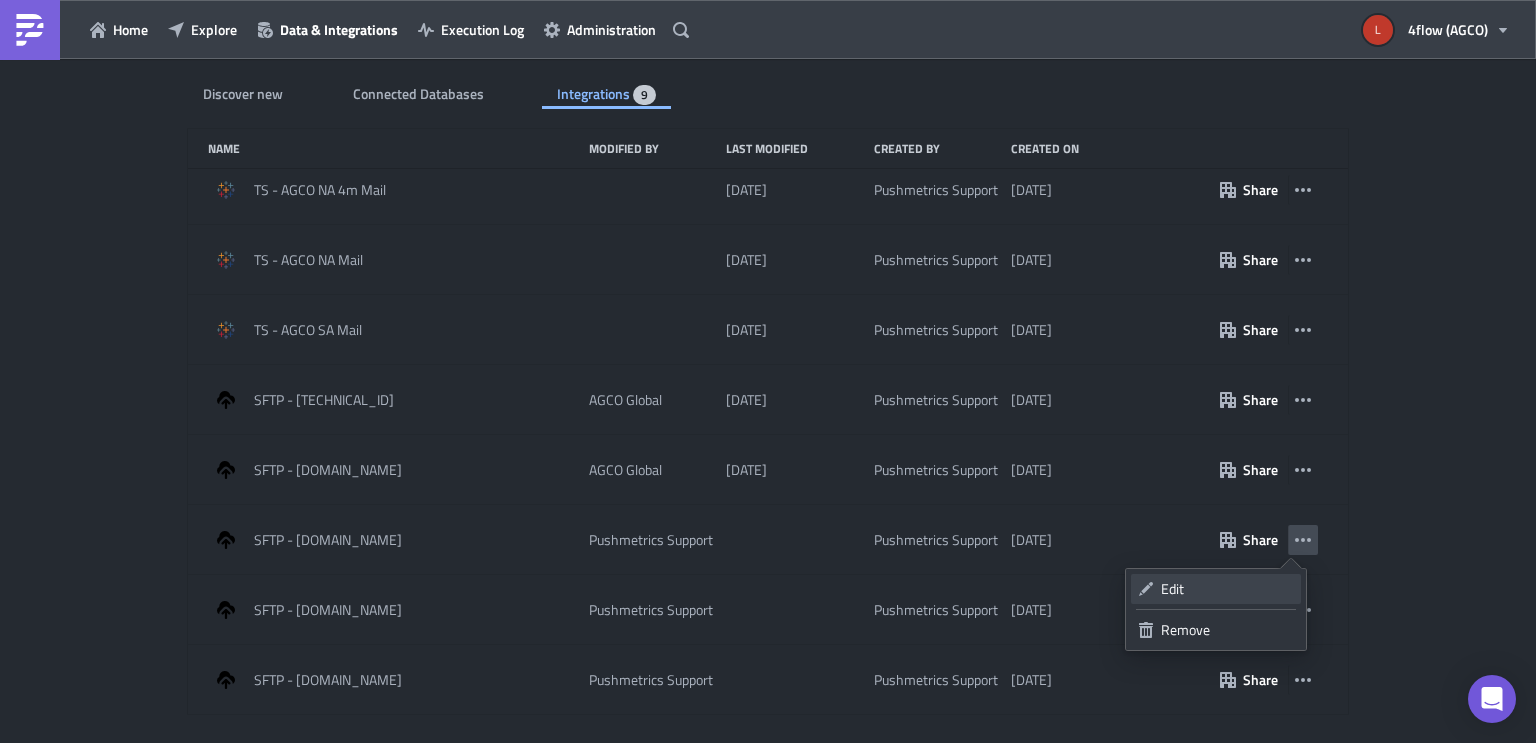 click on "Edit" at bounding box center [1227, 589] 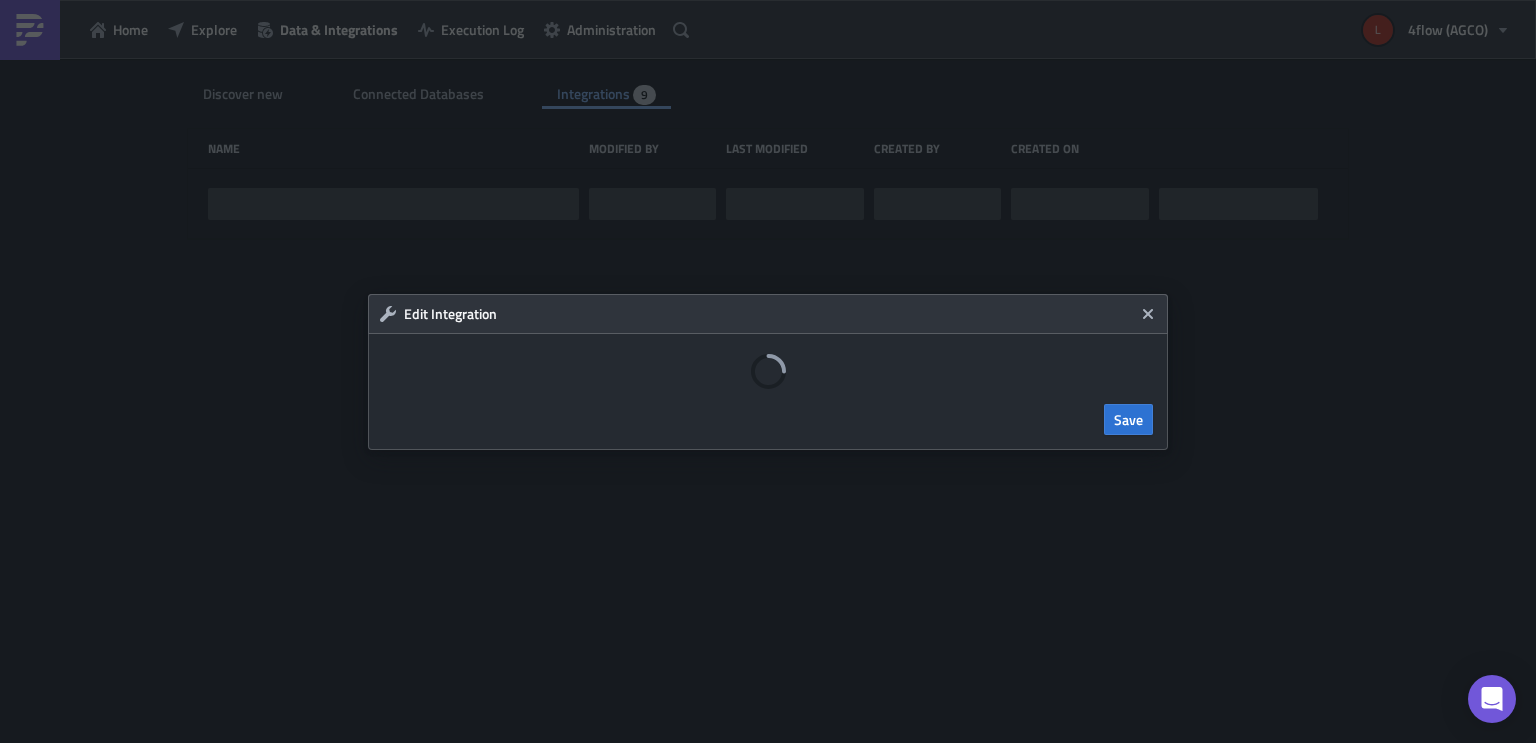 scroll, scrollTop: 0, scrollLeft: 0, axis: both 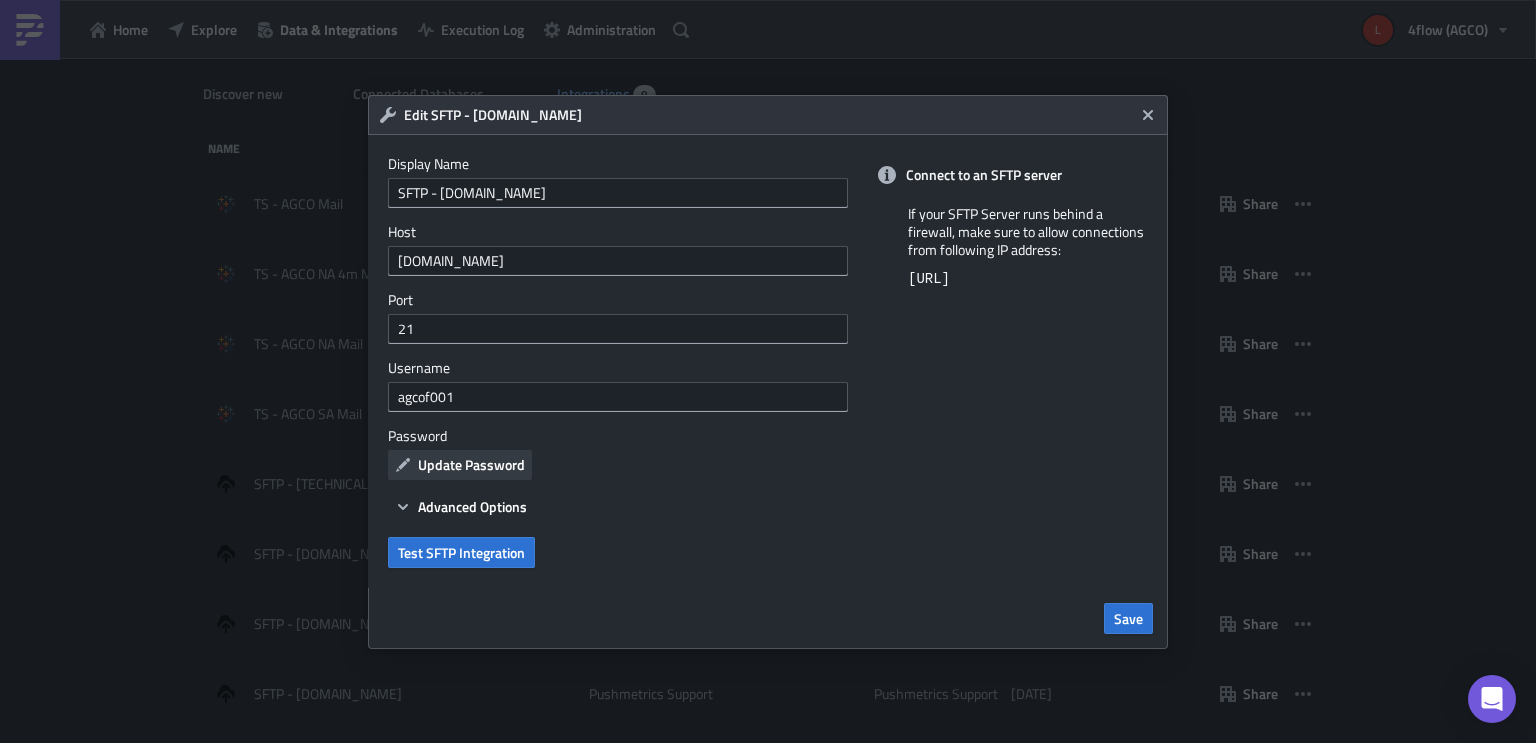 click on "Update Password" at bounding box center (471, 464) 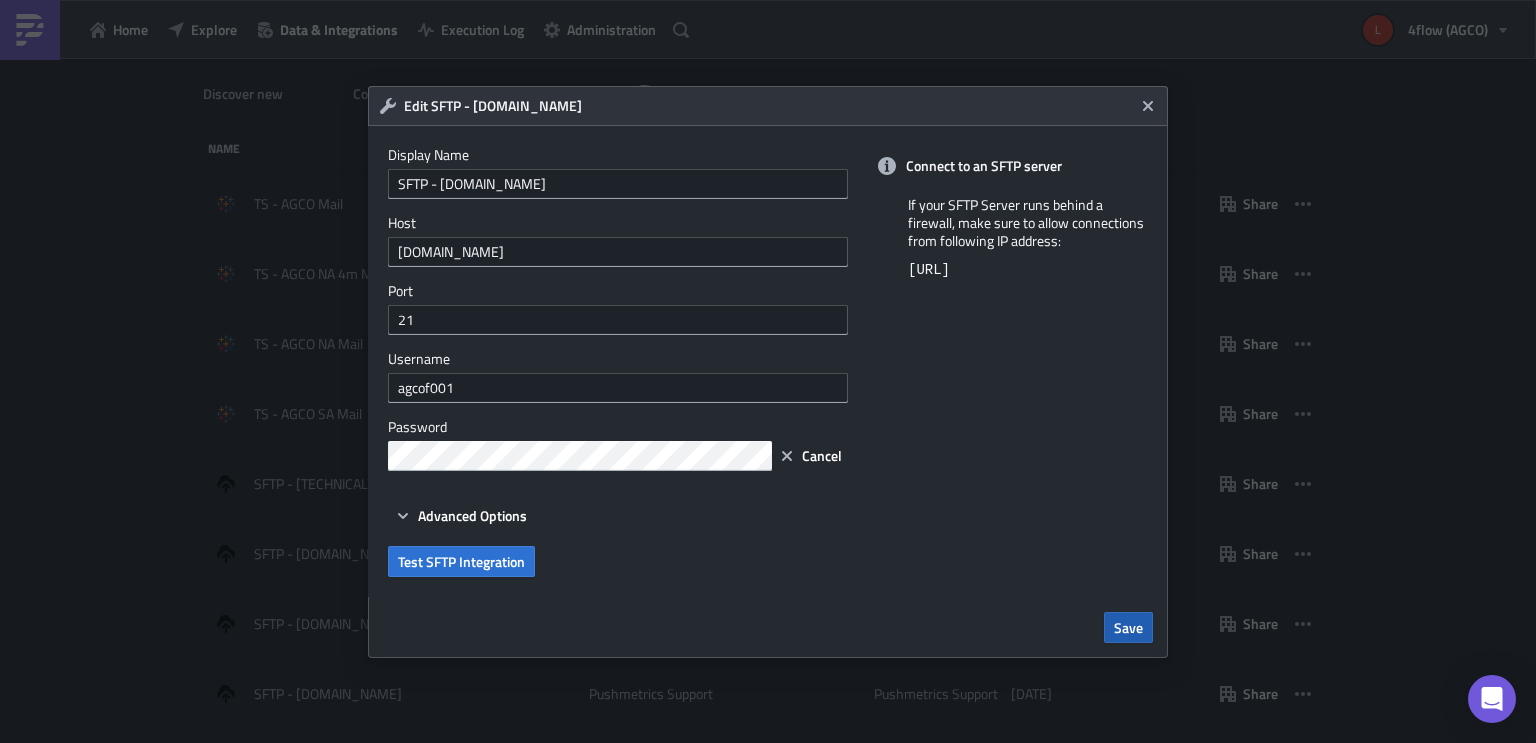 click on "Save" at bounding box center [1128, 627] 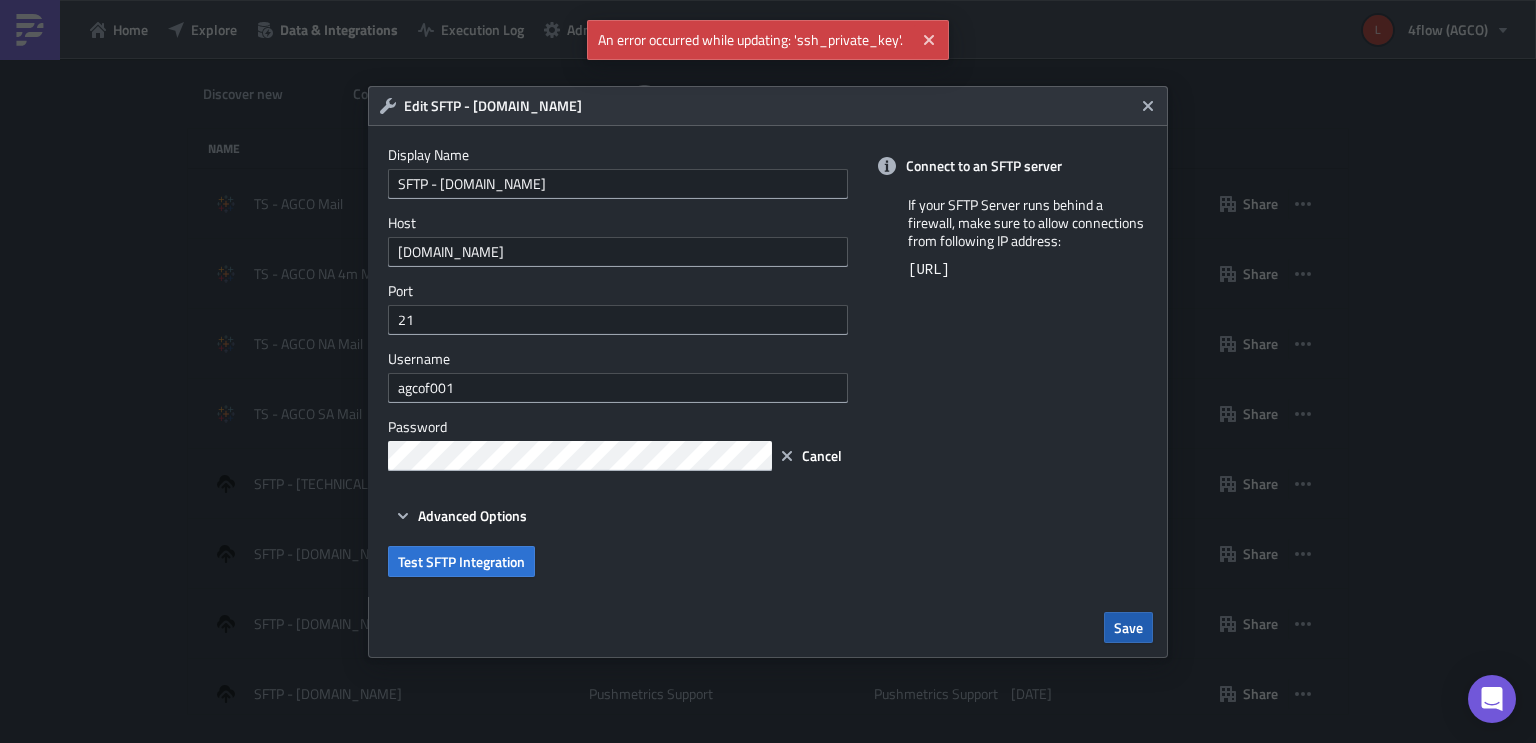 click on "Save" at bounding box center [1128, 627] 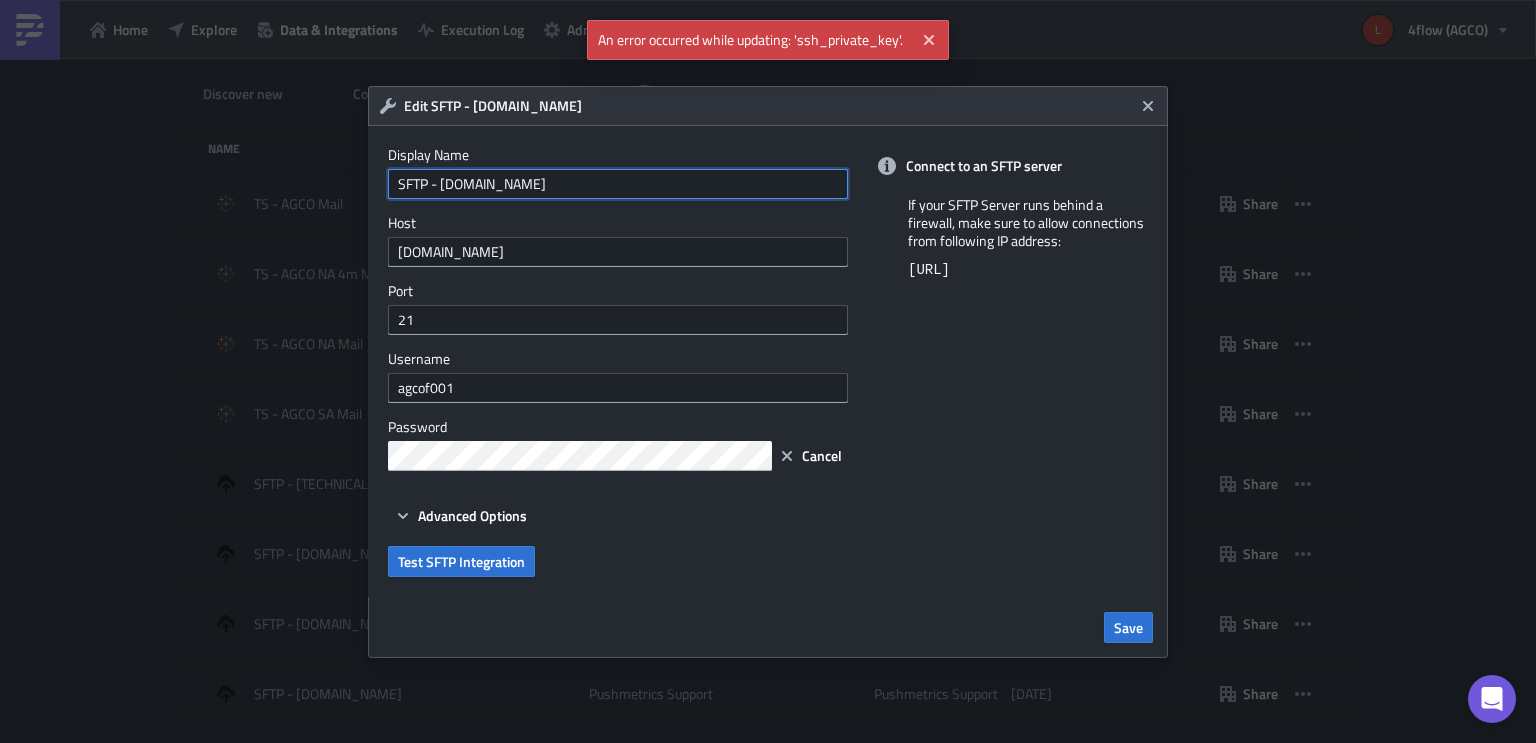 click on "SFTP - ftp.waionline.com" at bounding box center (618, 184) 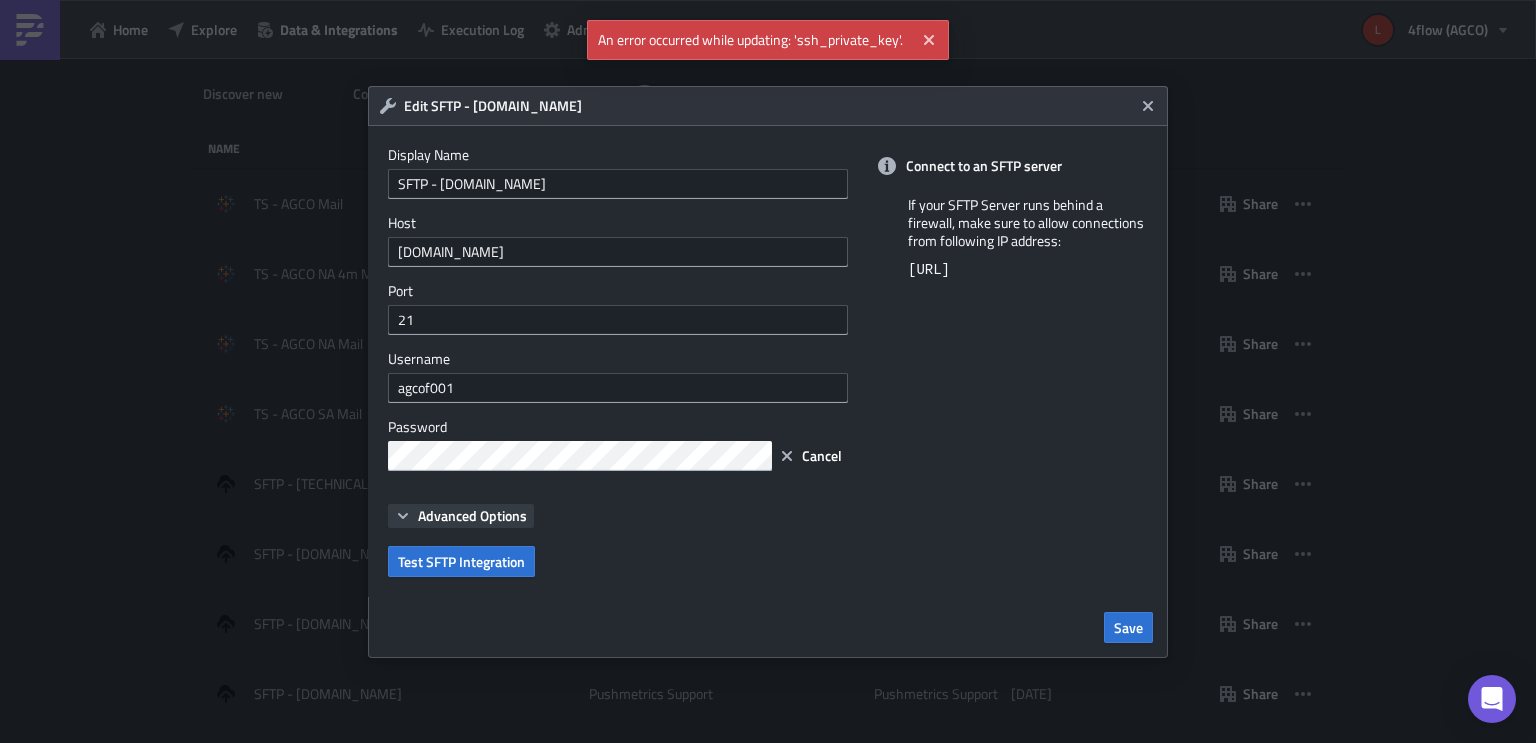 click on "Advanced Options" at bounding box center [472, 515] 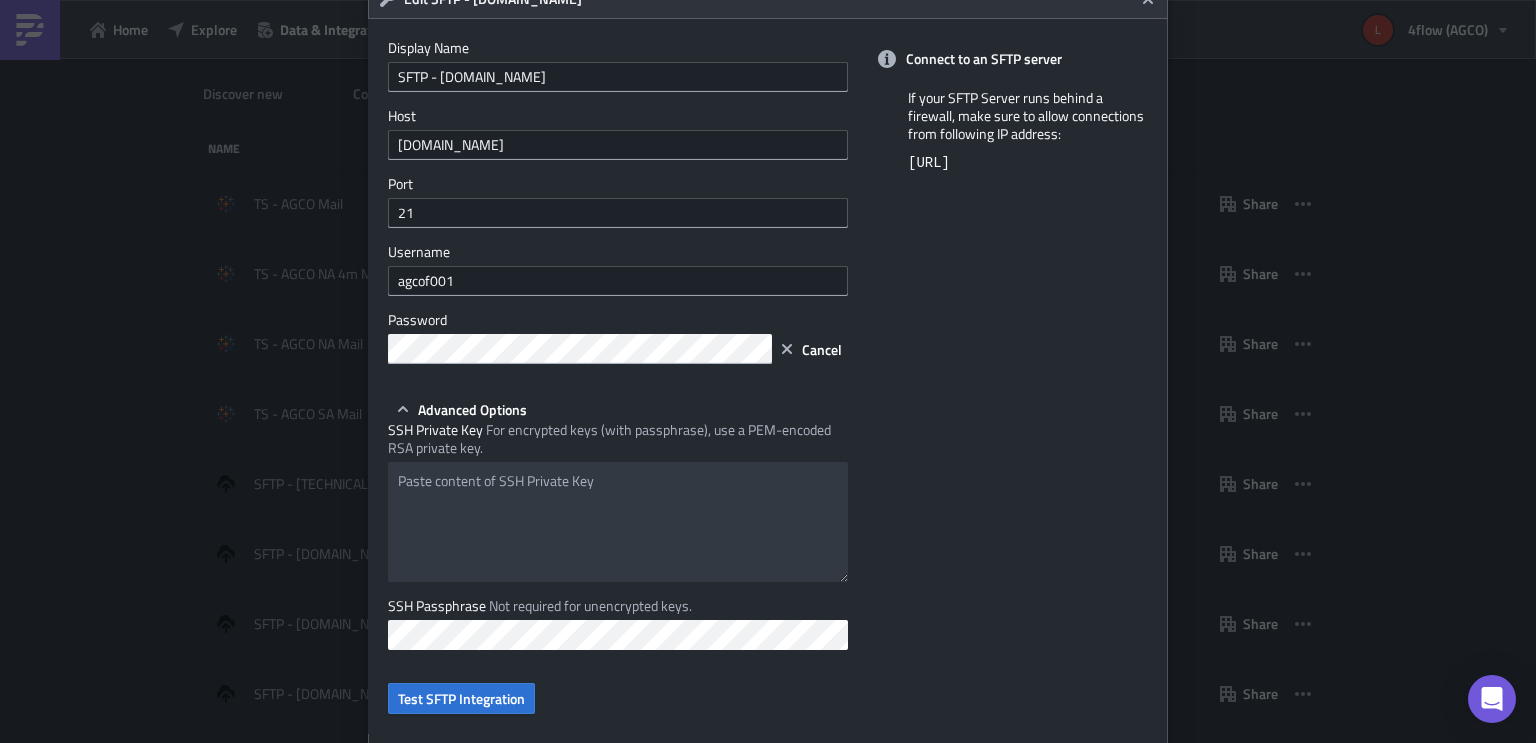 scroll, scrollTop: 134, scrollLeft: 0, axis: vertical 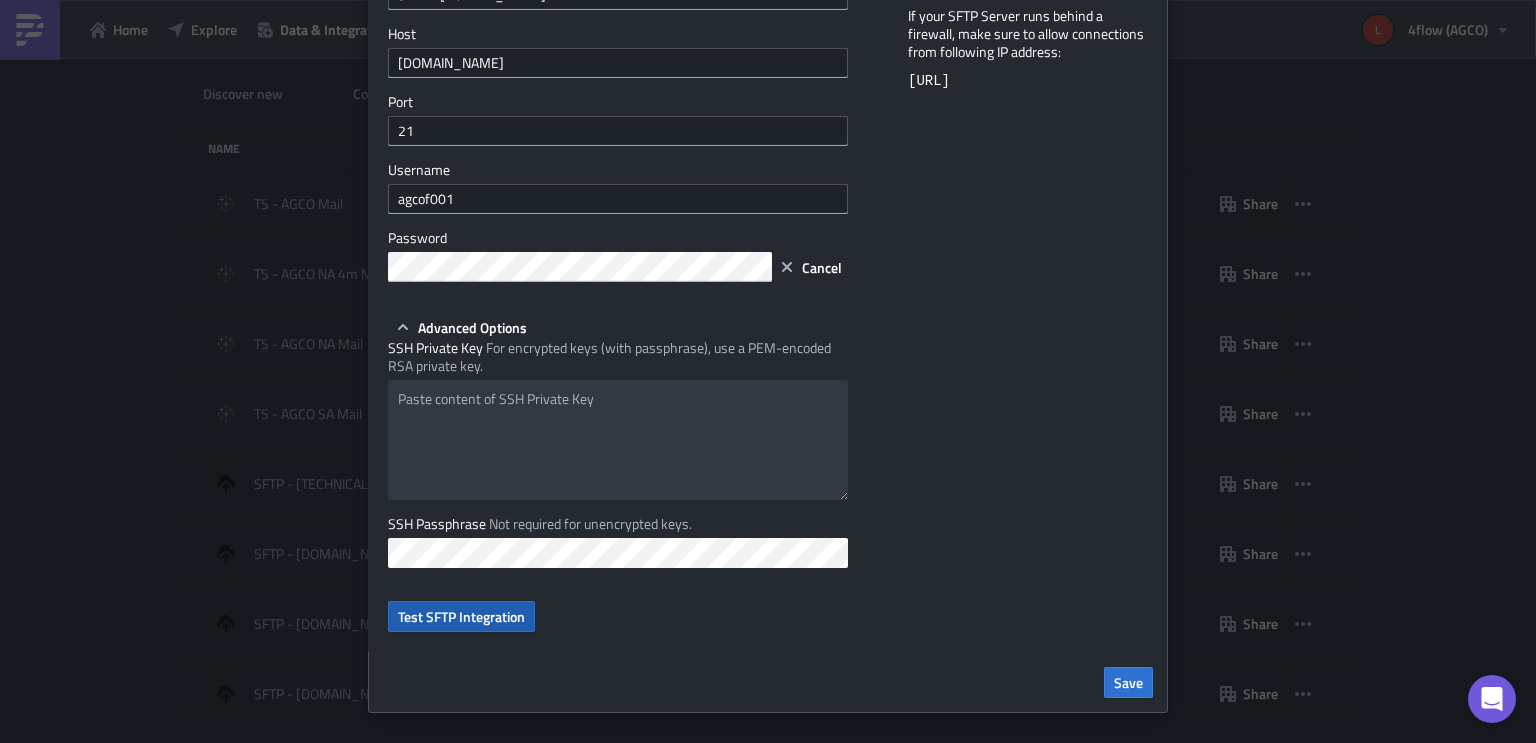 click on "Test SFTP Integration" at bounding box center (461, 616) 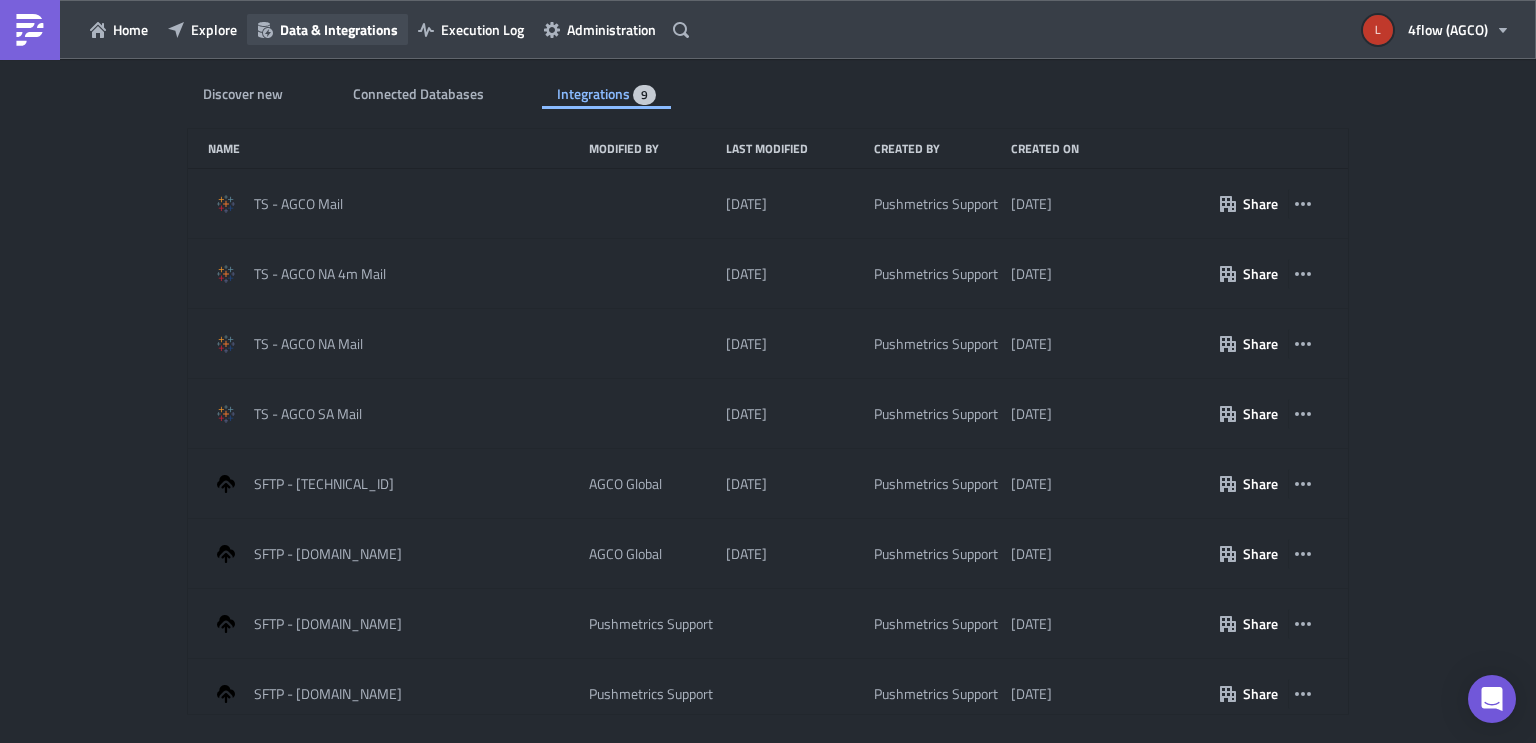 click on "Data & Integrations" at bounding box center (339, 29) 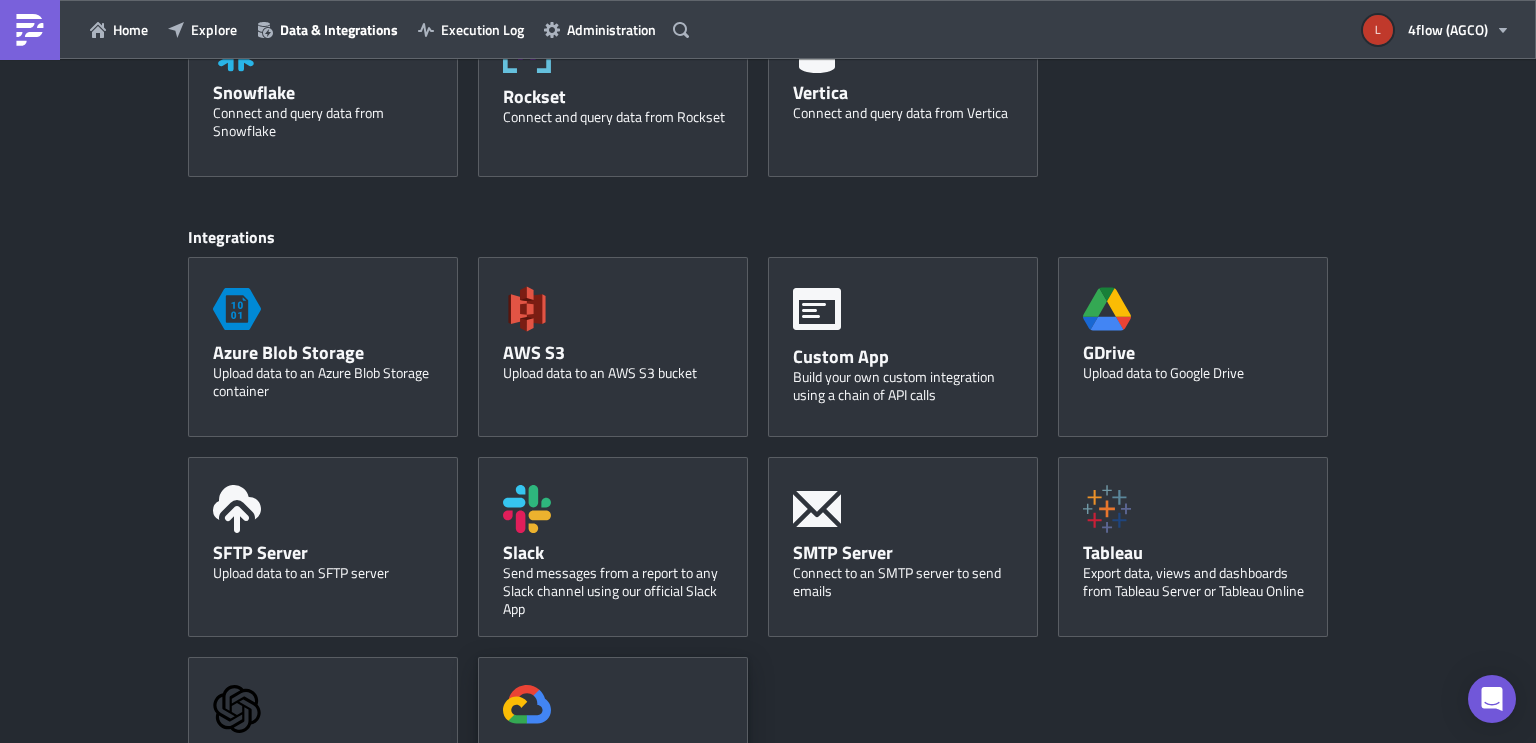 scroll, scrollTop: 884, scrollLeft: 0, axis: vertical 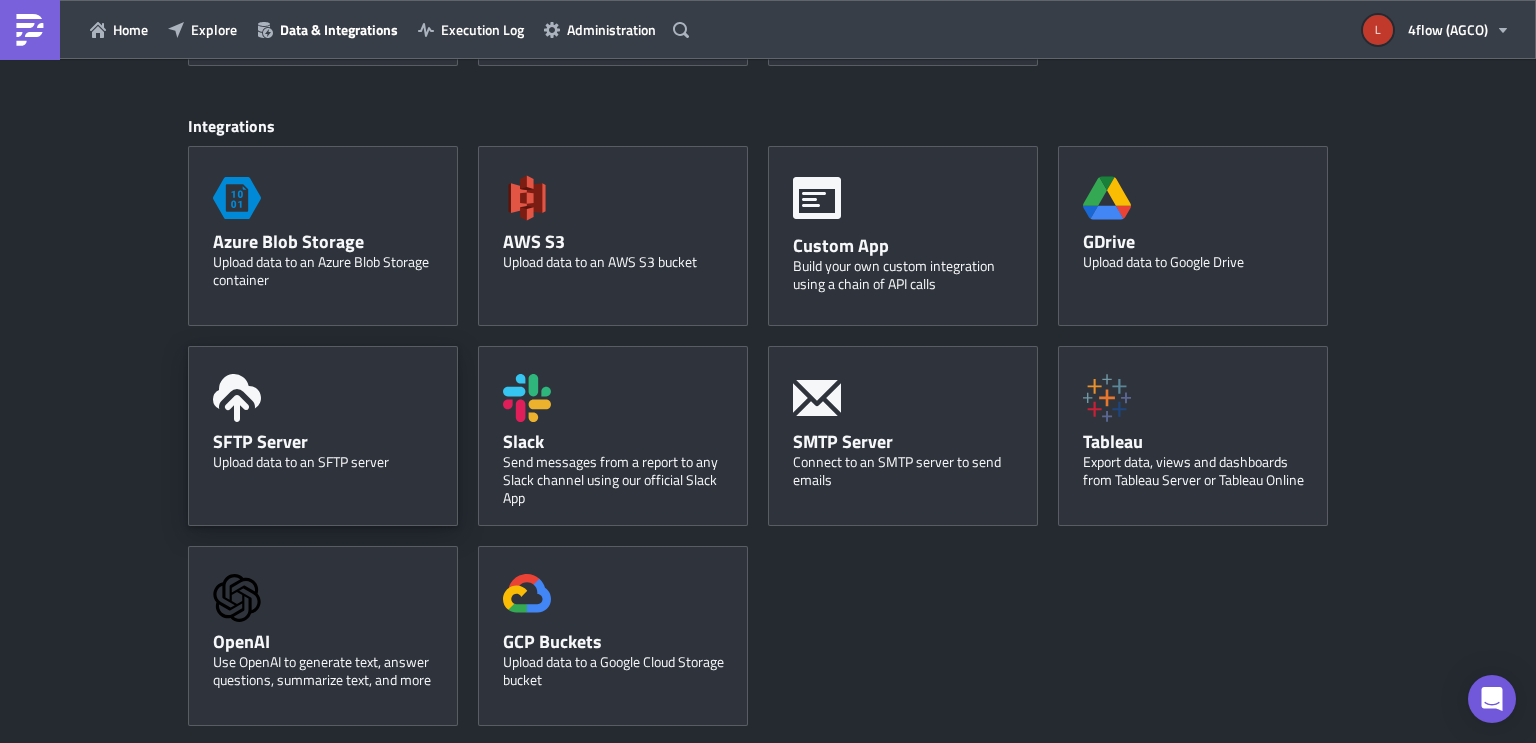click on "SFTP Server" at bounding box center (328, 441) 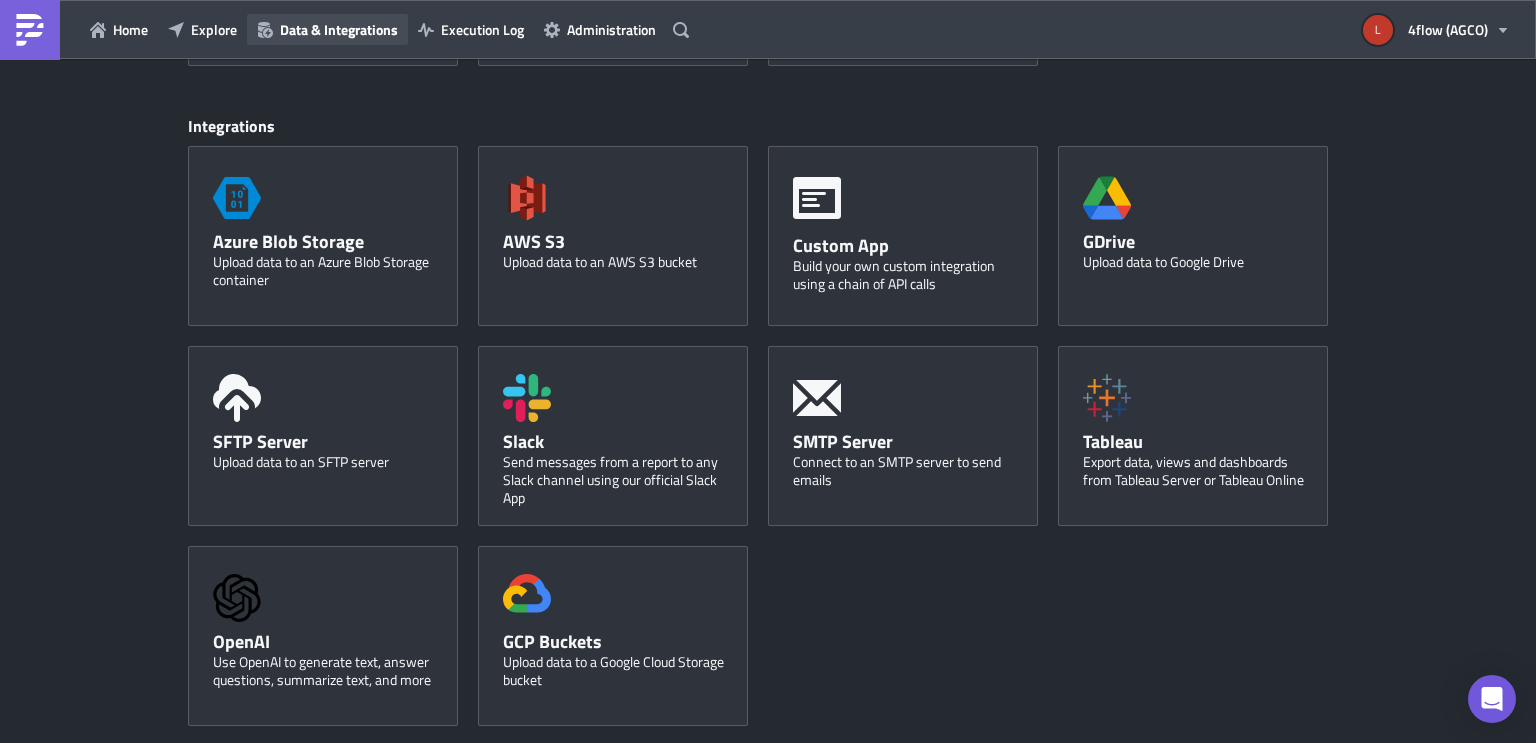 click on "Data & Integrations" at bounding box center [339, 29] 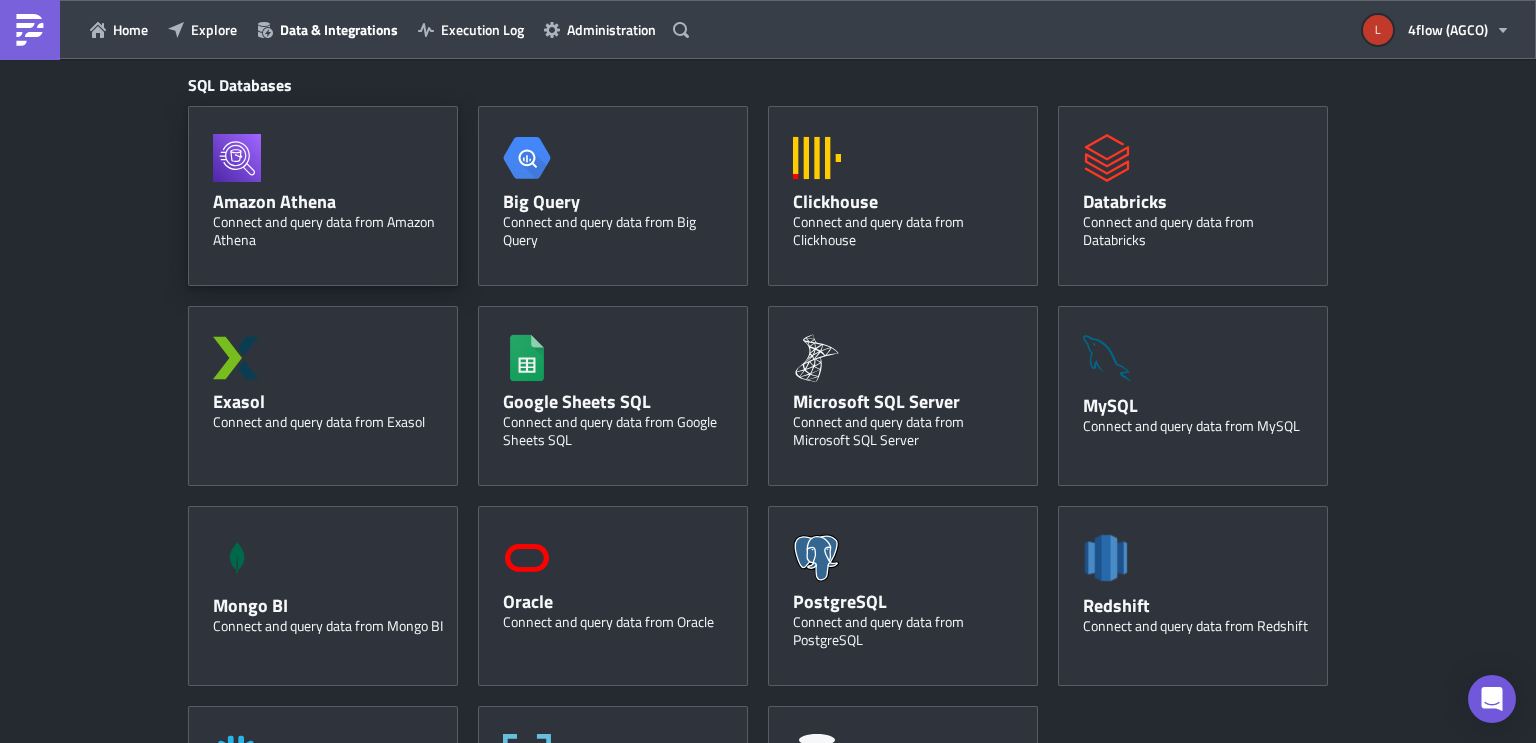 scroll, scrollTop: 0, scrollLeft: 0, axis: both 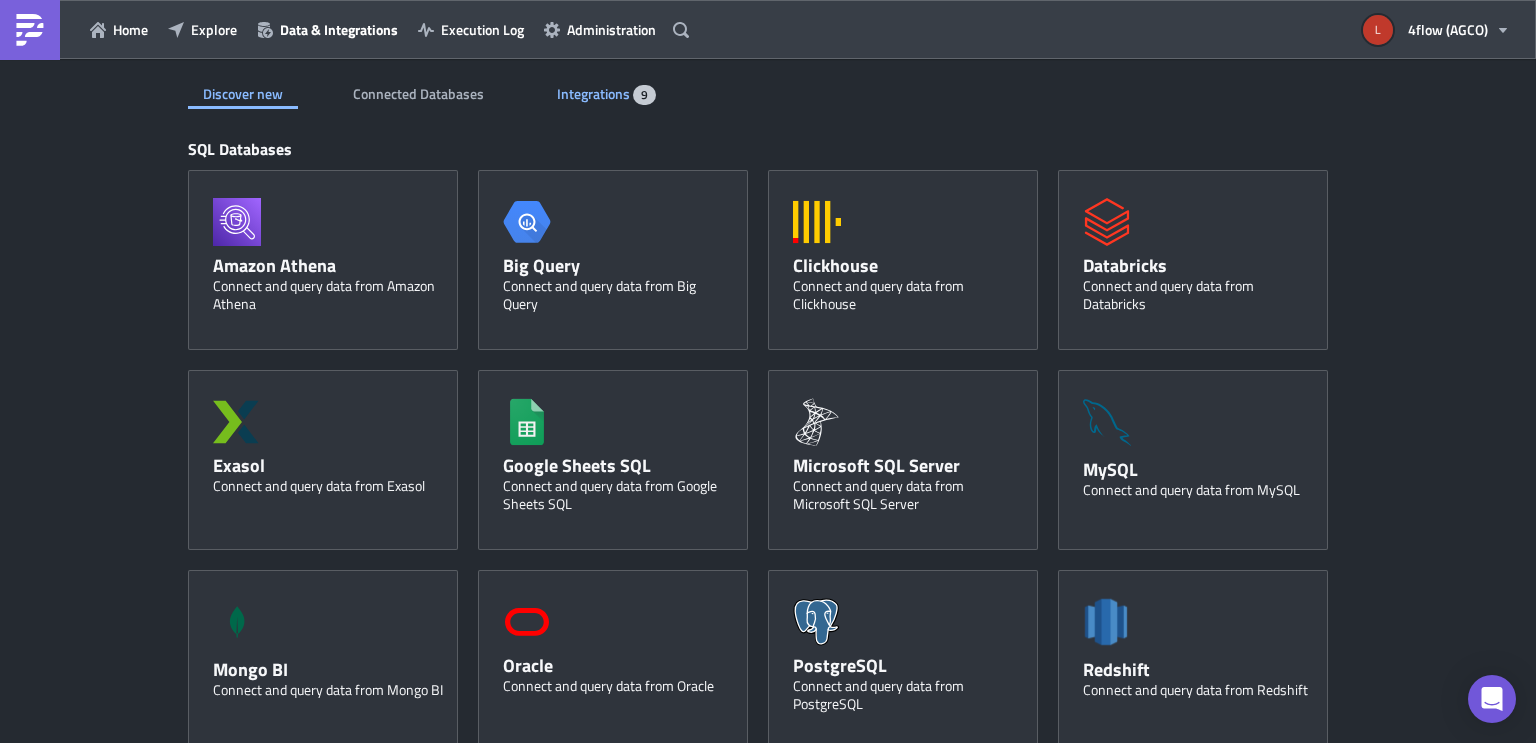 click on "Integrations" at bounding box center [595, 93] 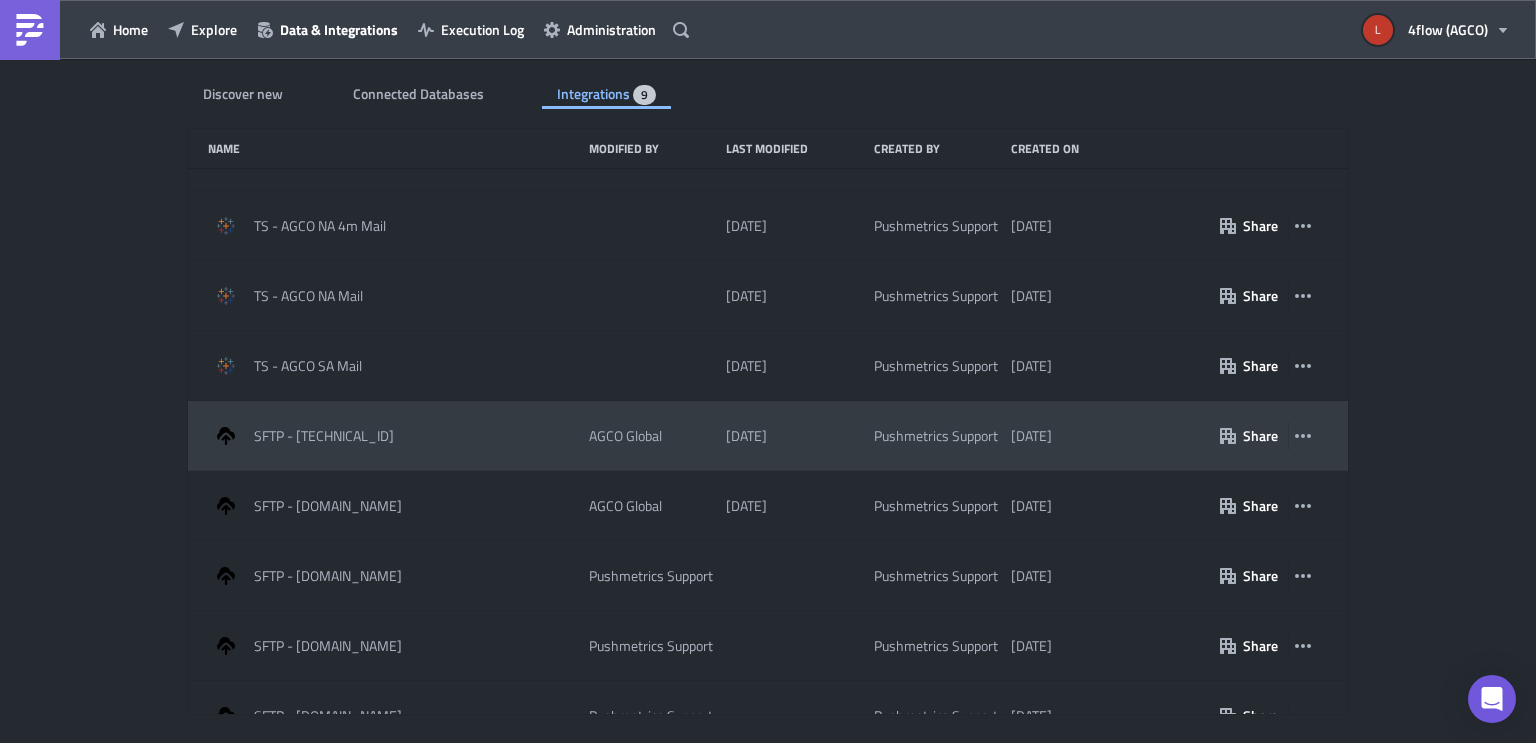 scroll, scrollTop: 84, scrollLeft: 0, axis: vertical 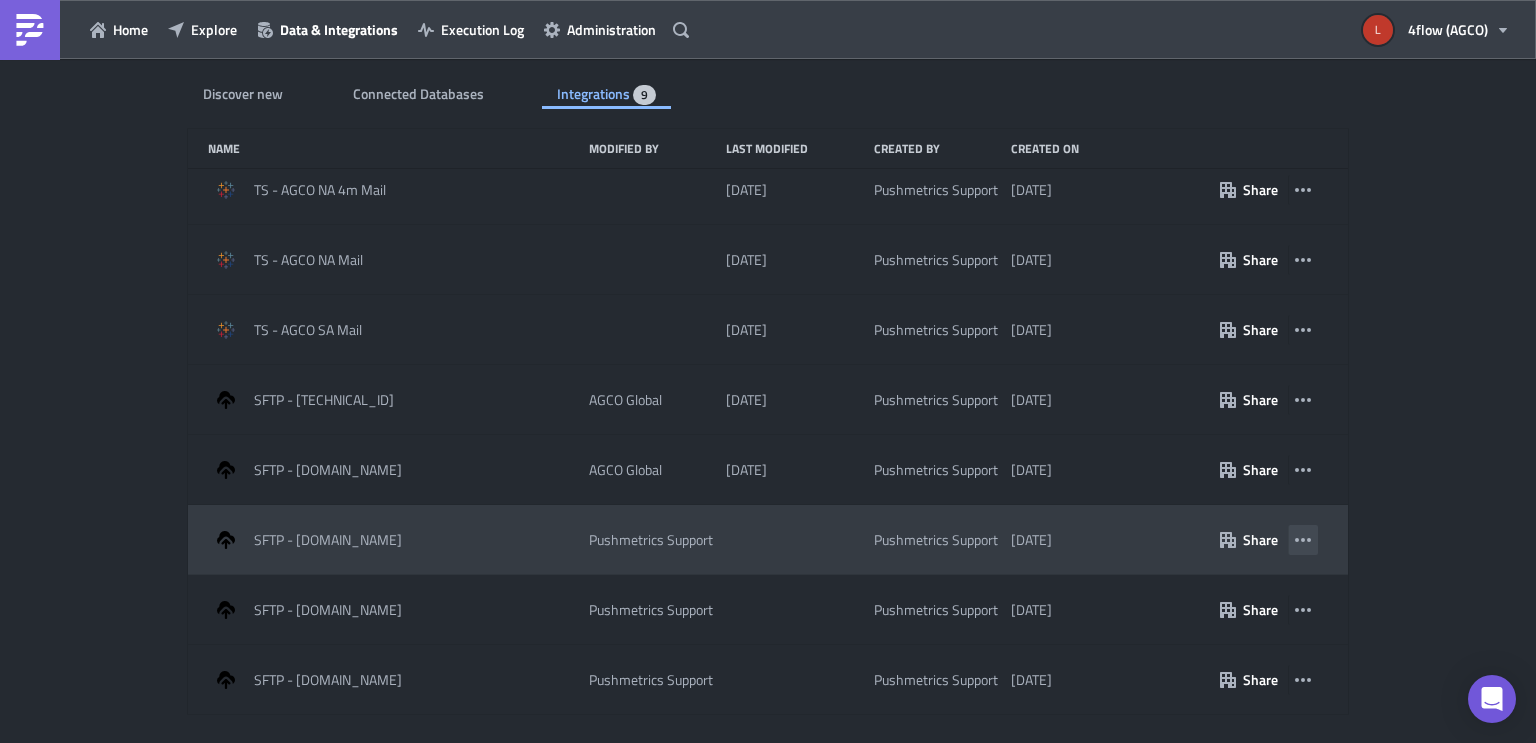 click 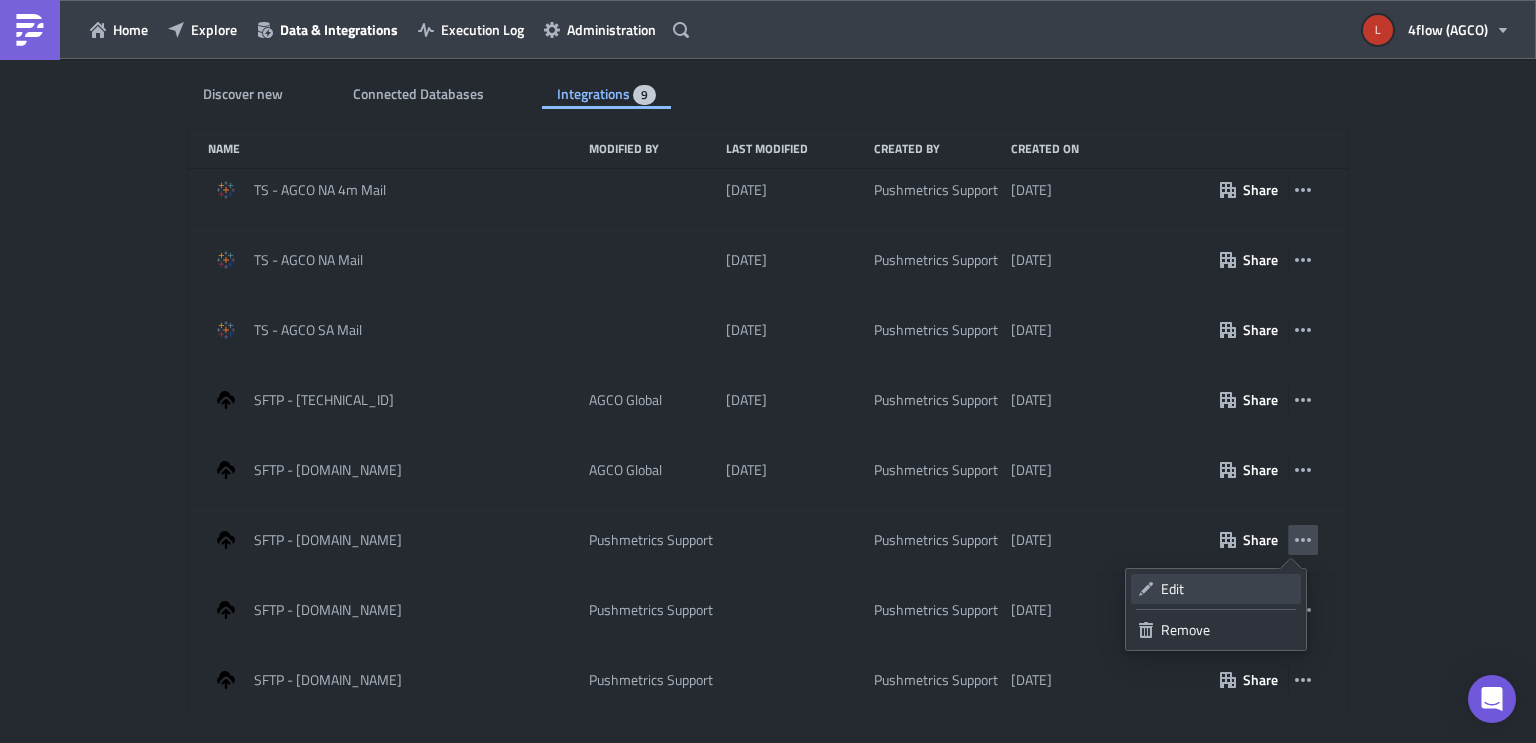 click on "Edit" at bounding box center [1227, 589] 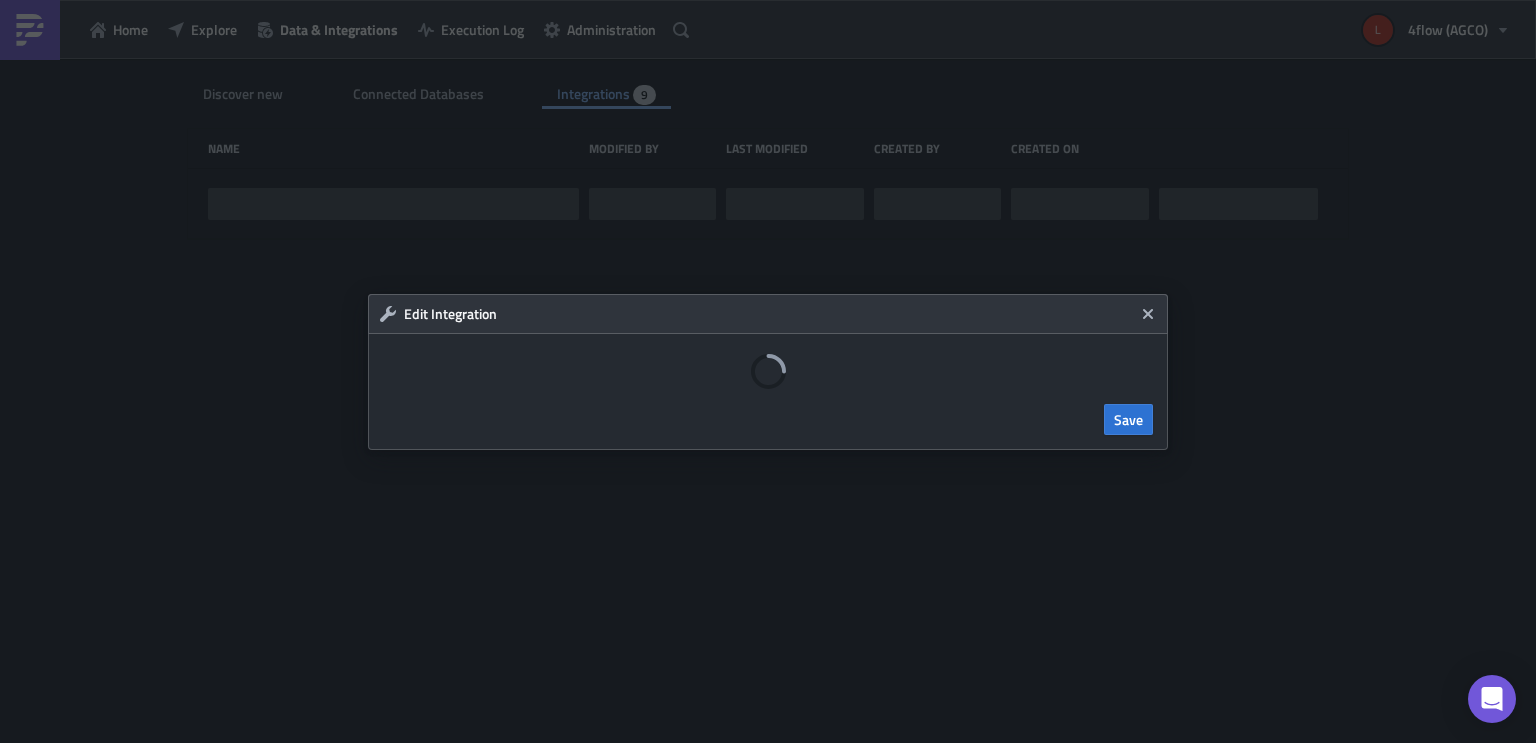 scroll, scrollTop: 0, scrollLeft: 0, axis: both 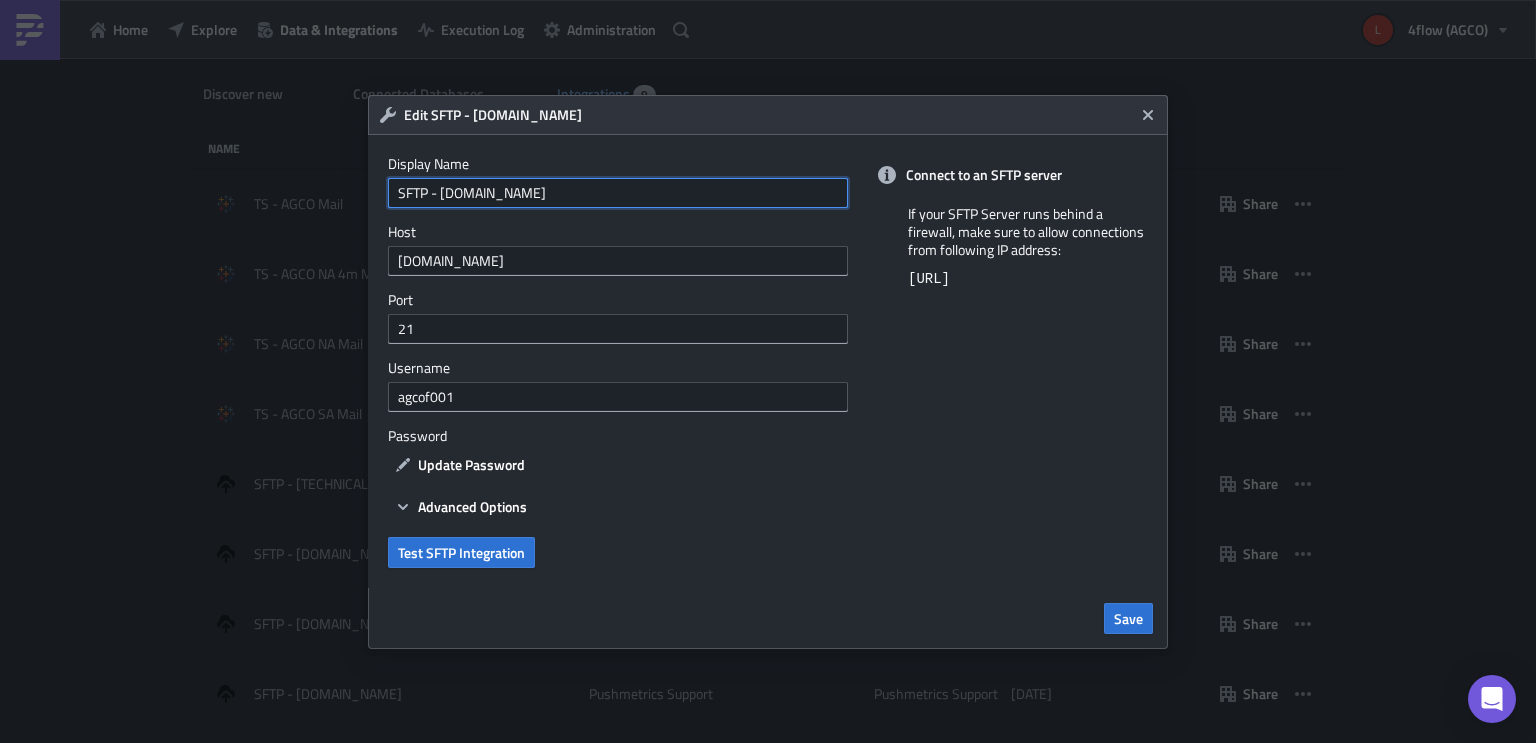 click on "SFTP - ftp.waionline.com" at bounding box center [618, 193] 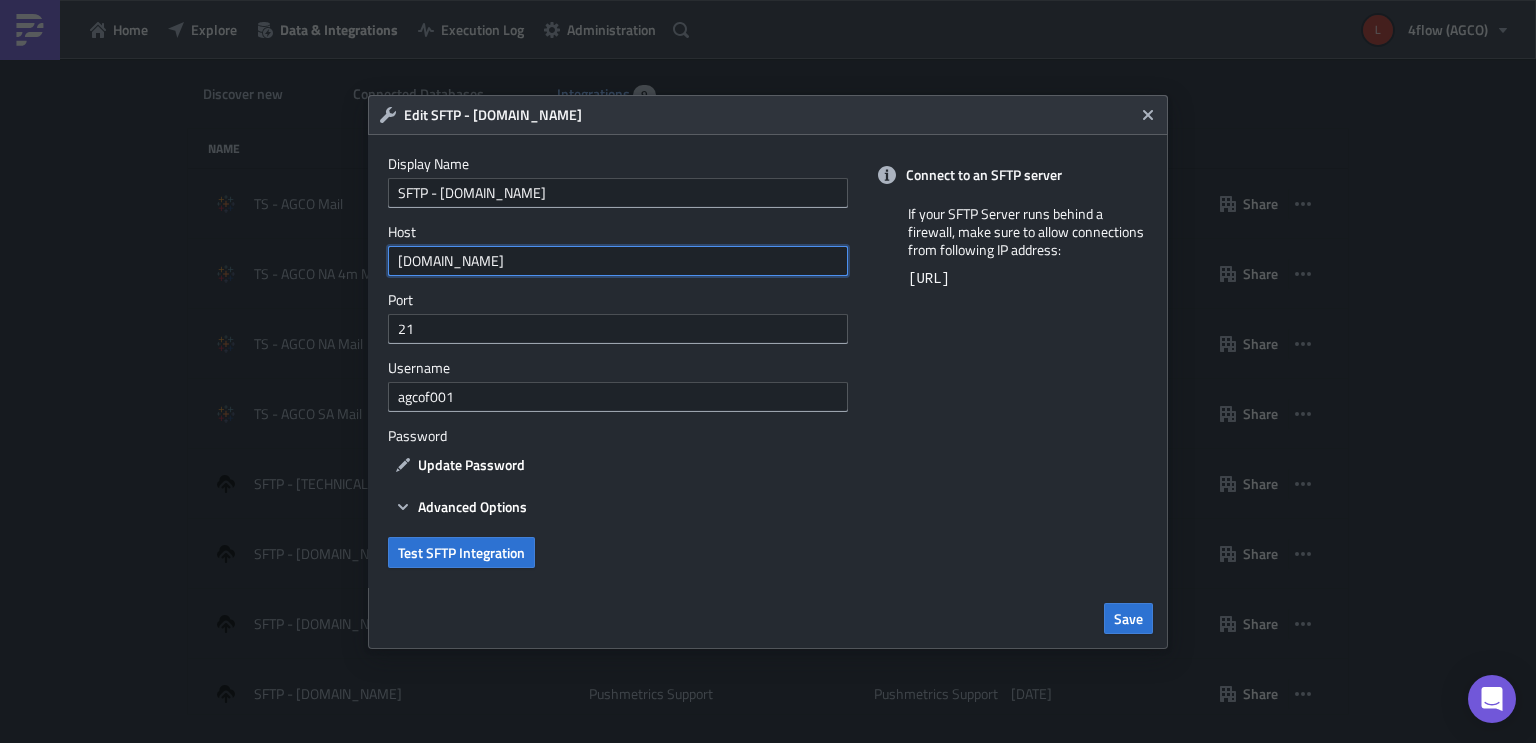 click on "ftp.waionline.com" at bounding box center [618, 261] 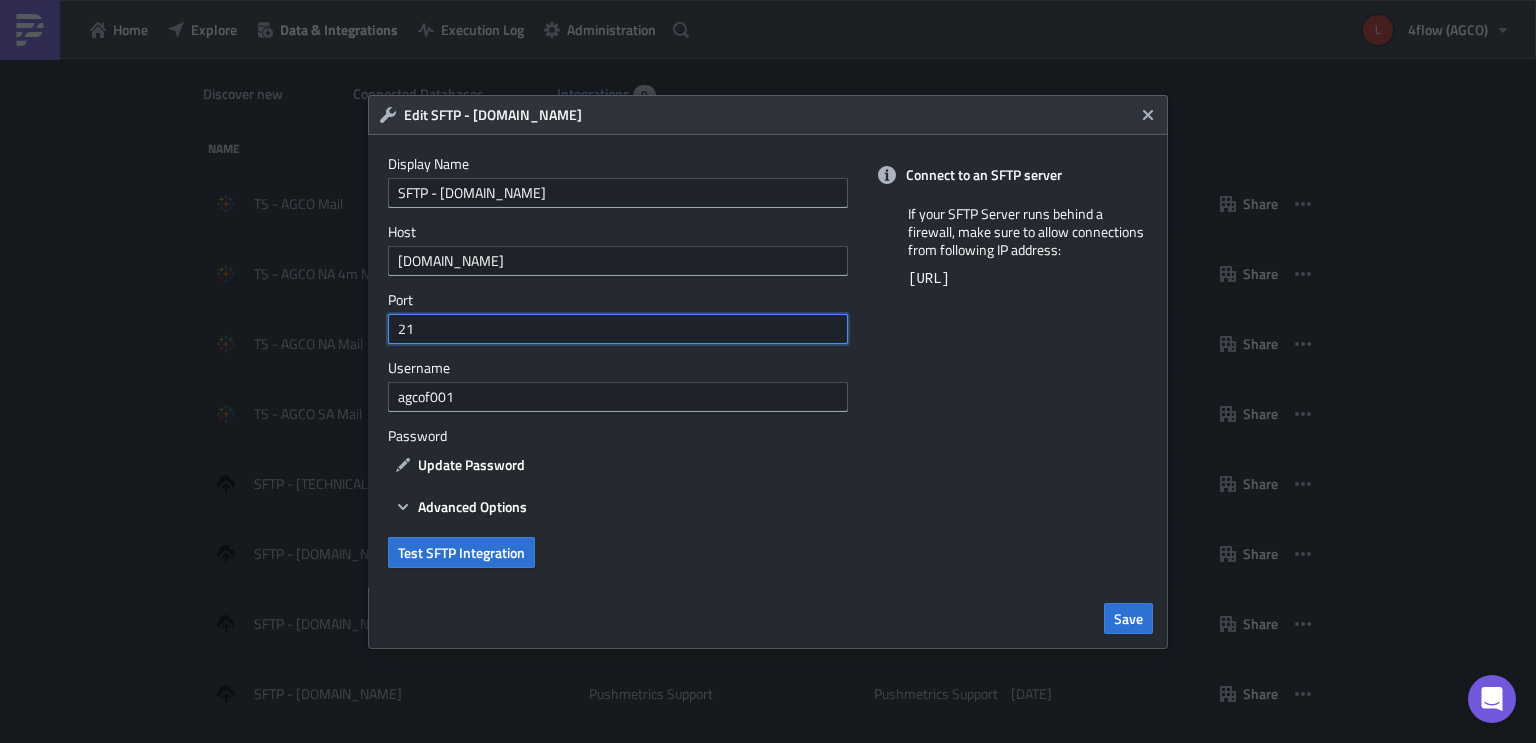 click on "21" at bounding box center (618, 329) 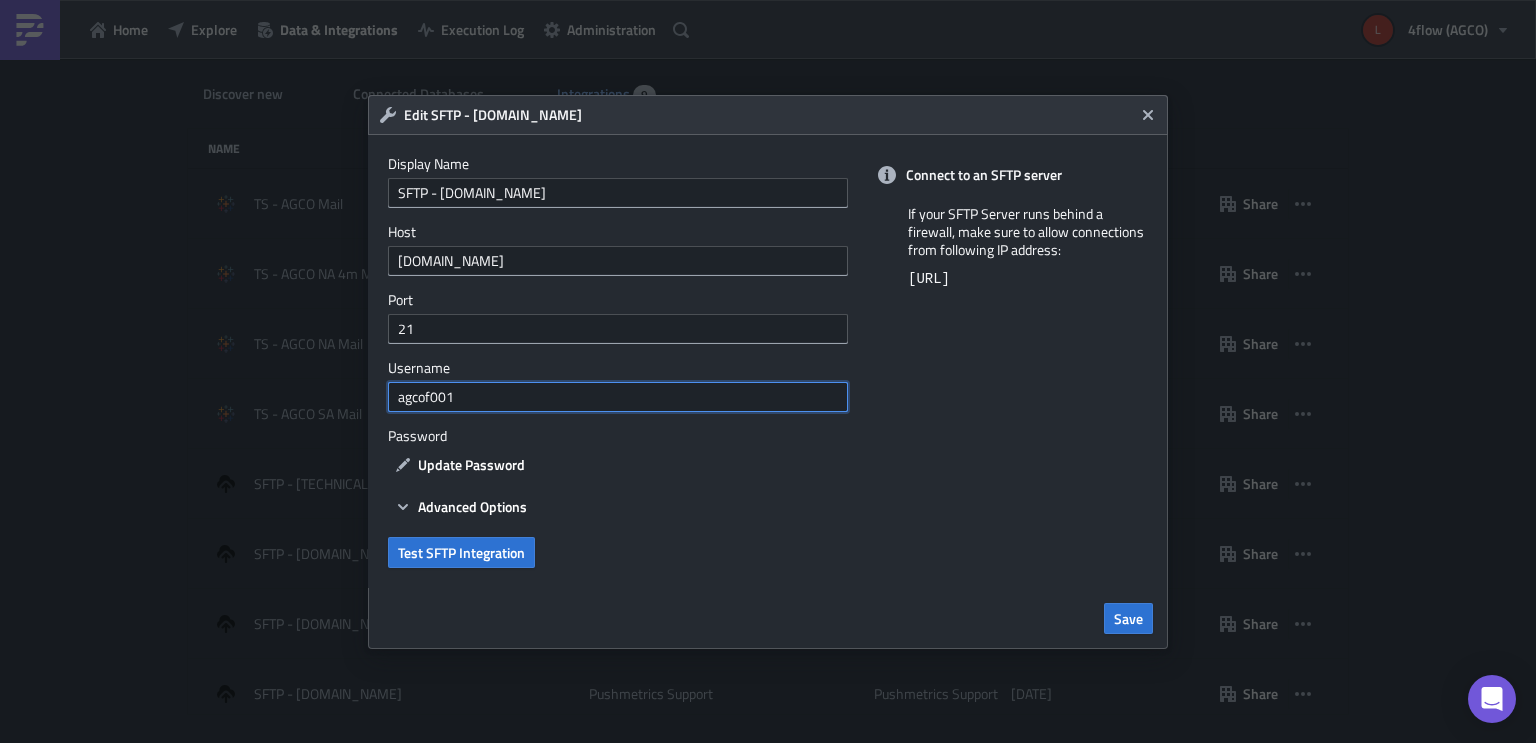 click on "agcof001" at bounding box center [618, 397] 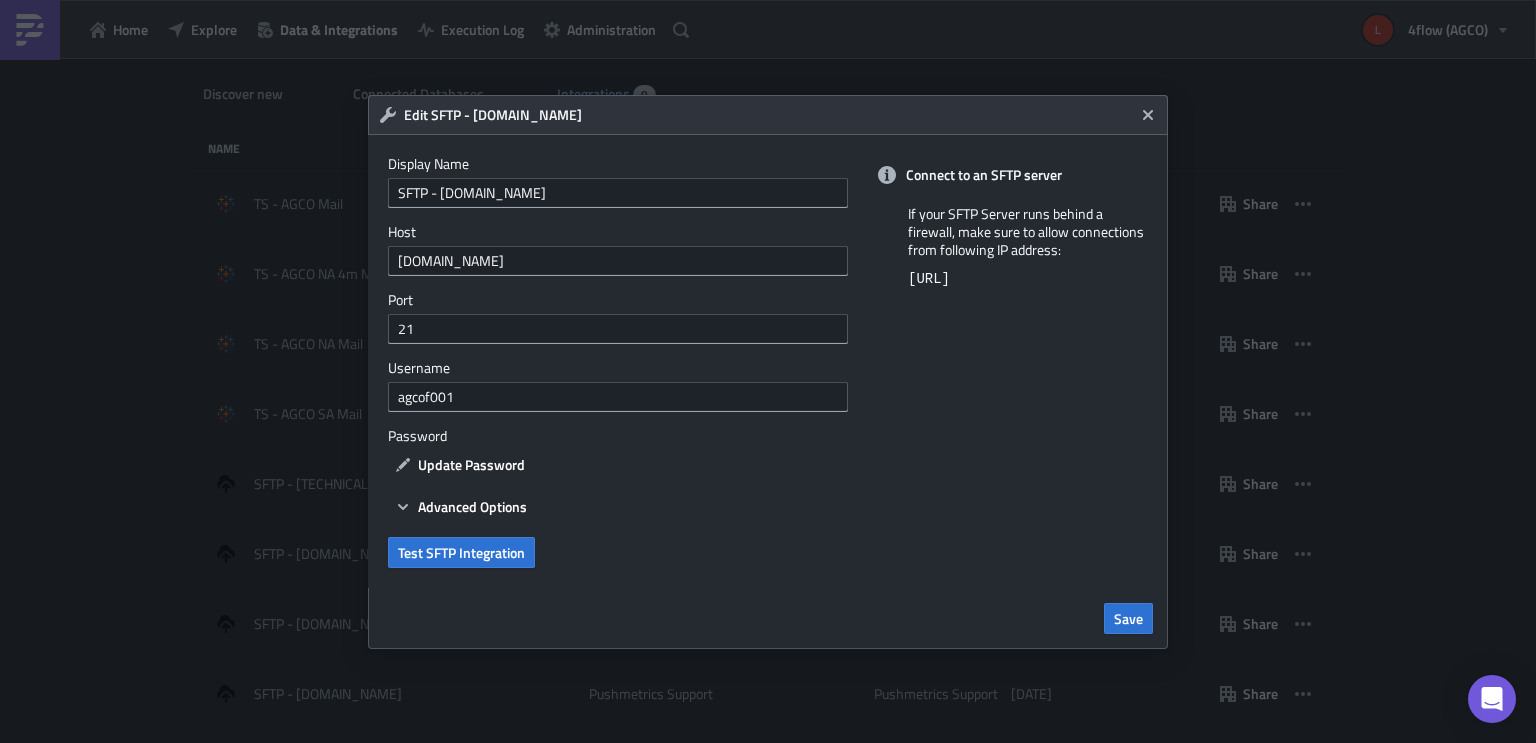 click 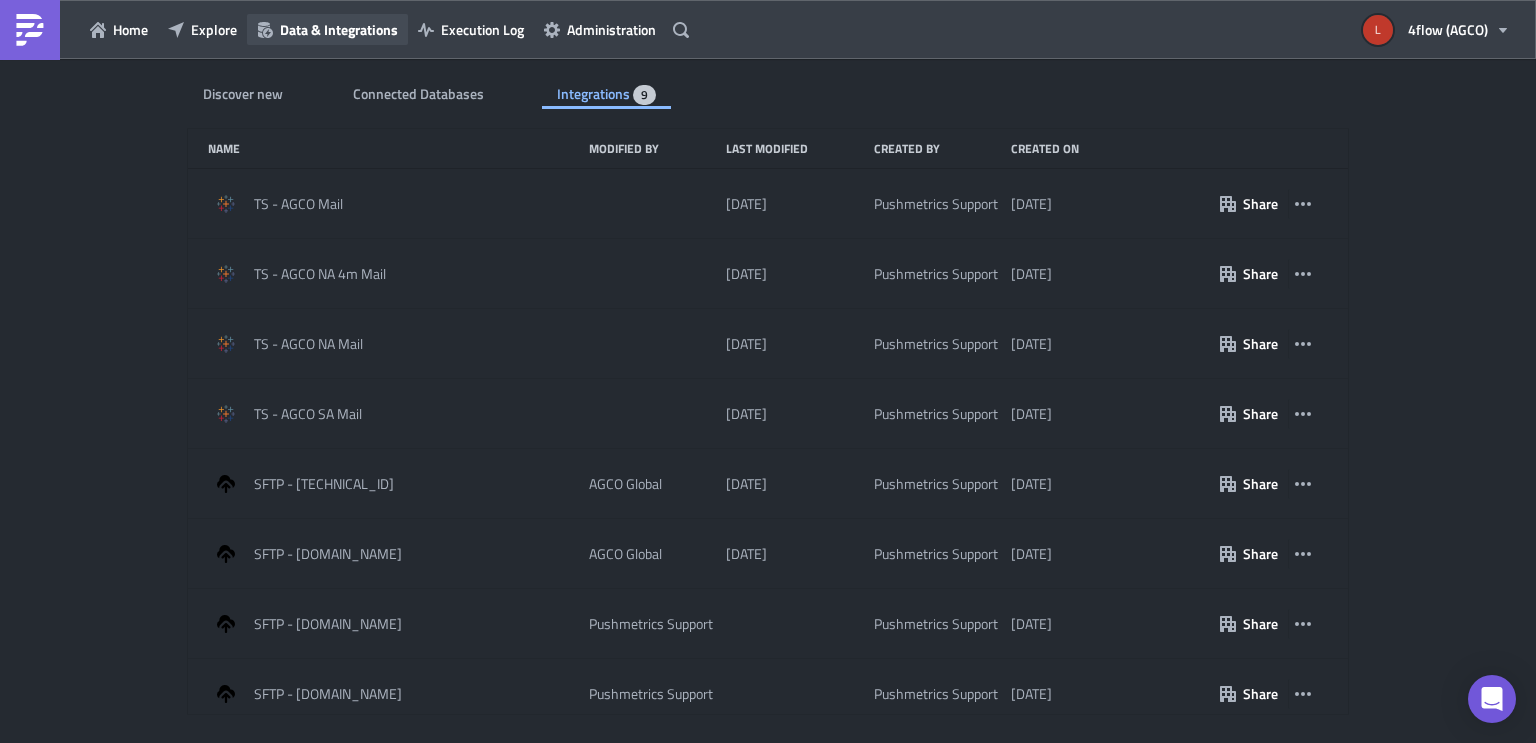 click on "Data & Integrations" at bounding box center (339, 29) 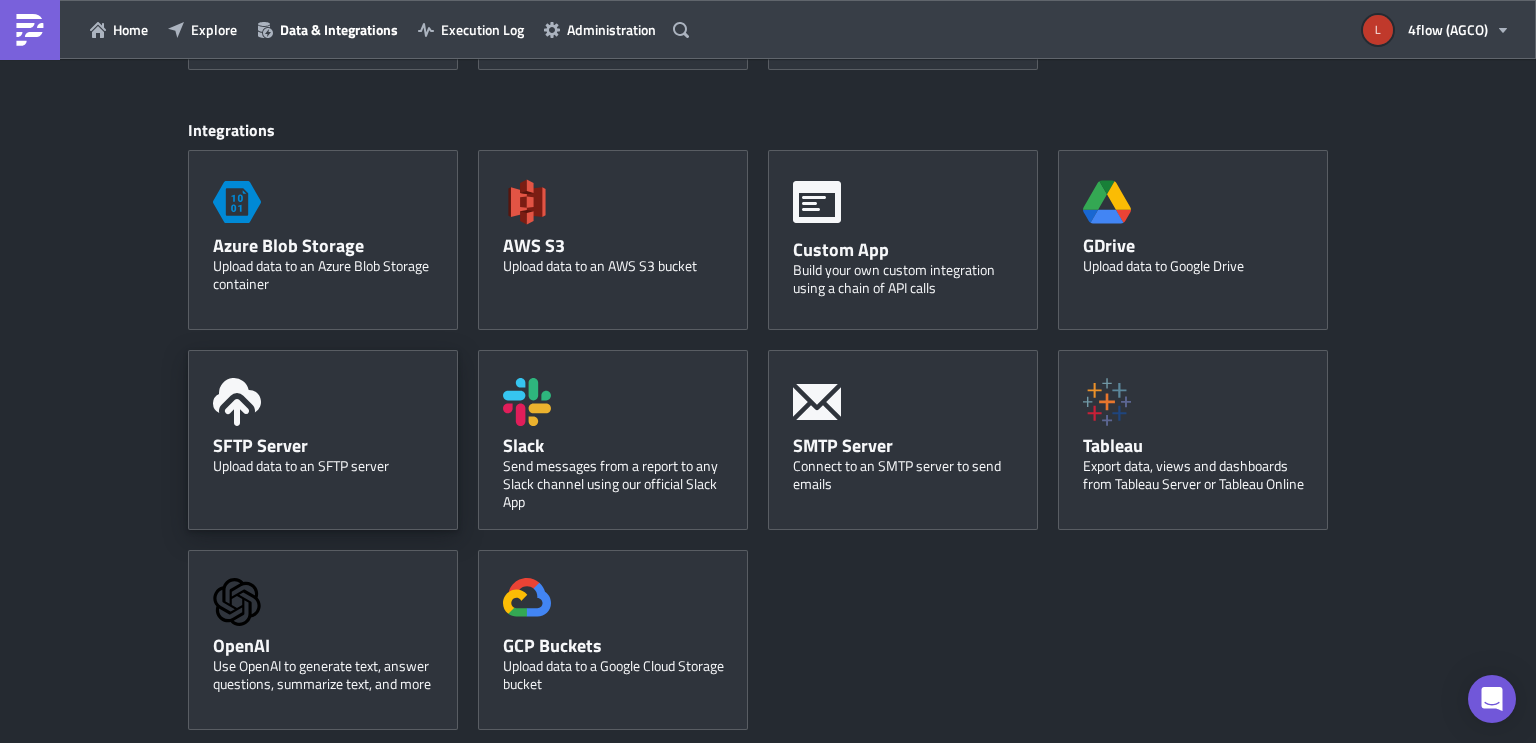 scroll, scrollTop: 884, scrollLeft: 0, axis: vertical 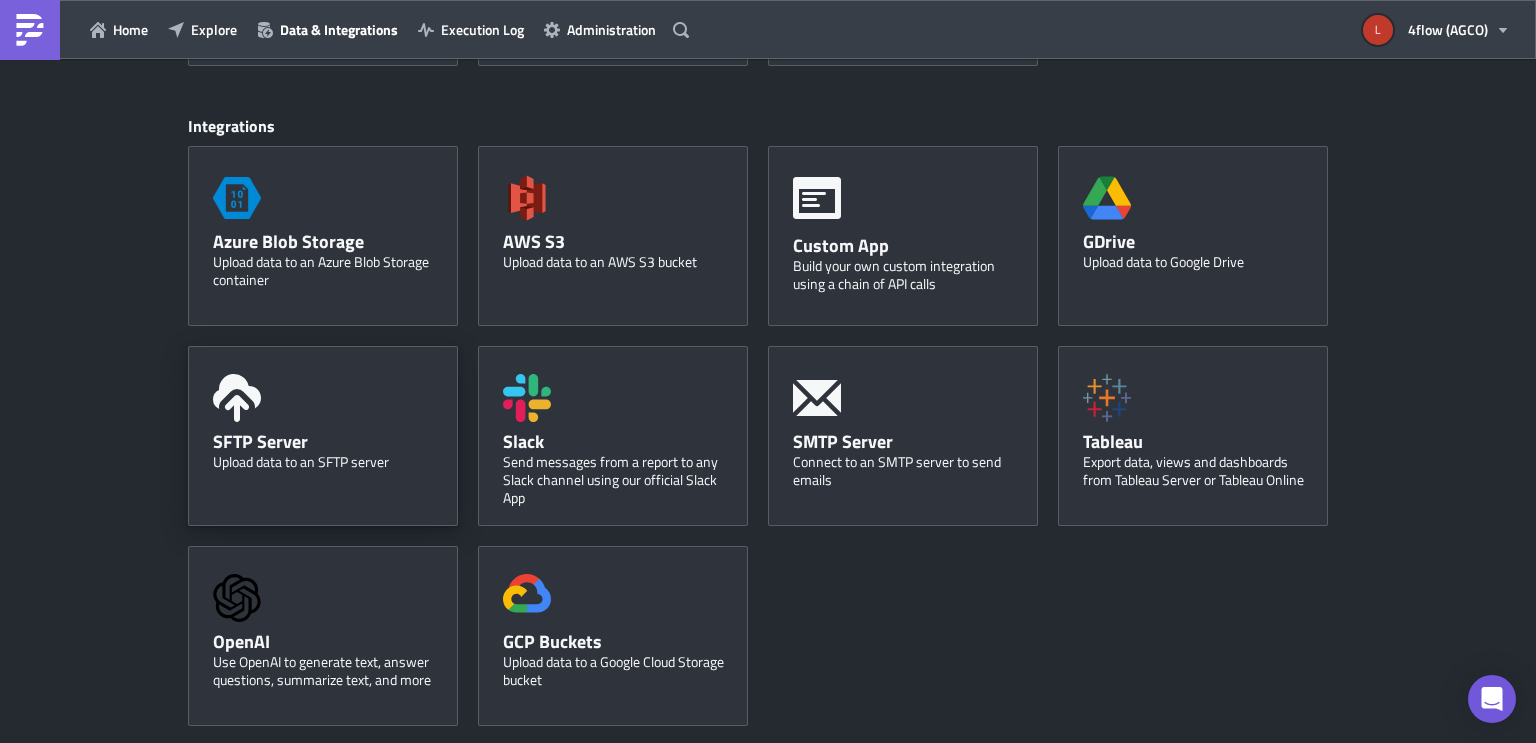 click on "SFTP Server Upload data to an SFTP server" at bounding box center (323, 436) 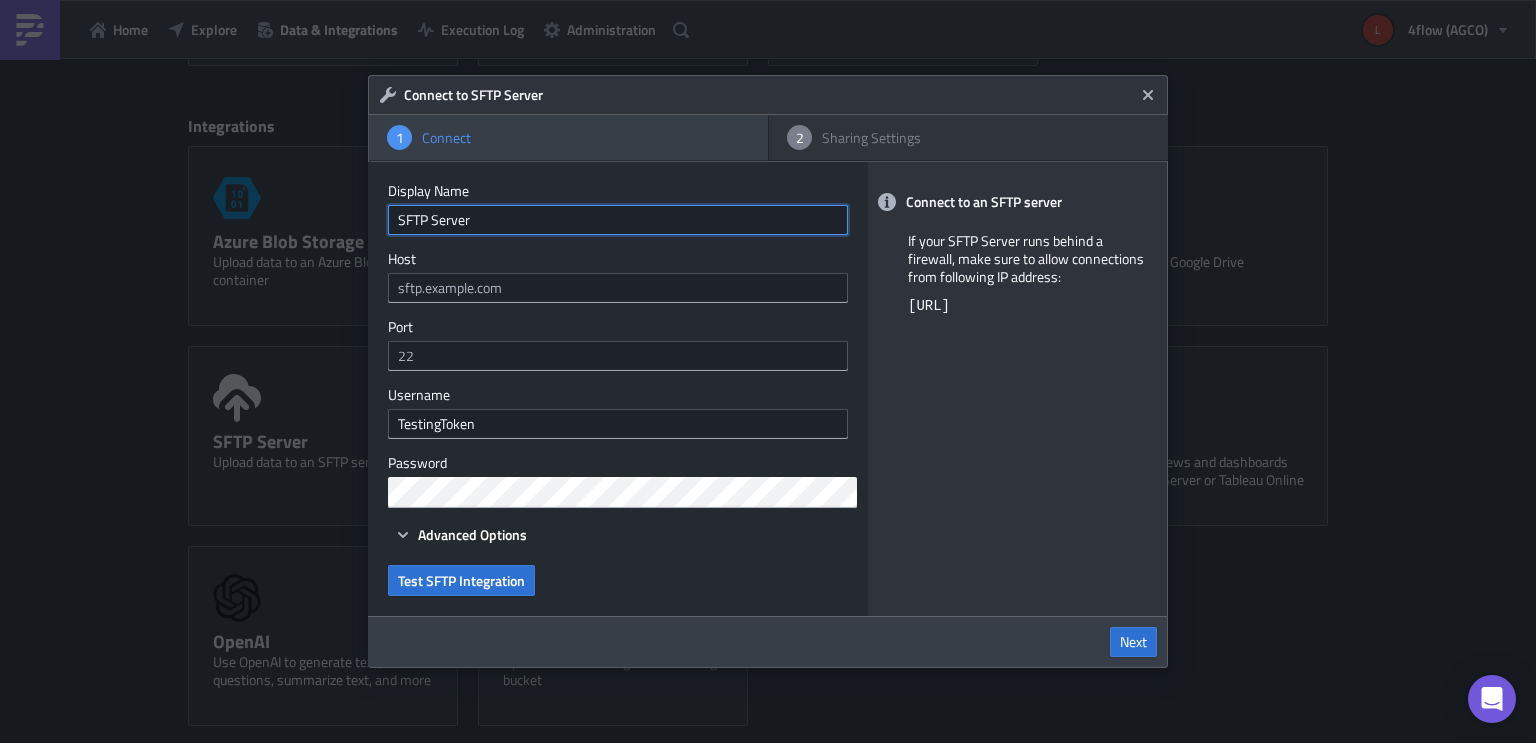 click on "SFTP Server" at bounding box center [618, 220] 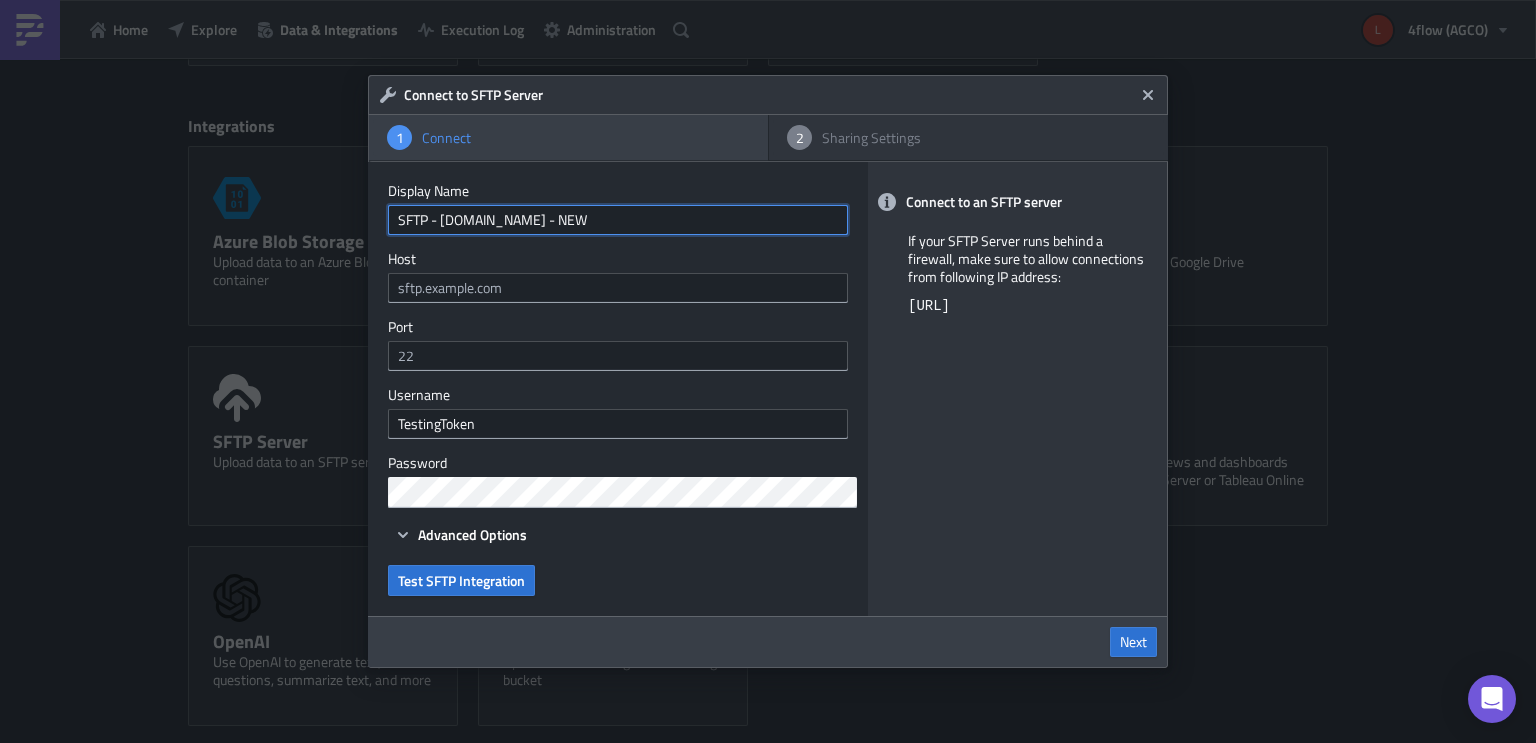 type on "SFTP - ftp.waionline.com - NEW" 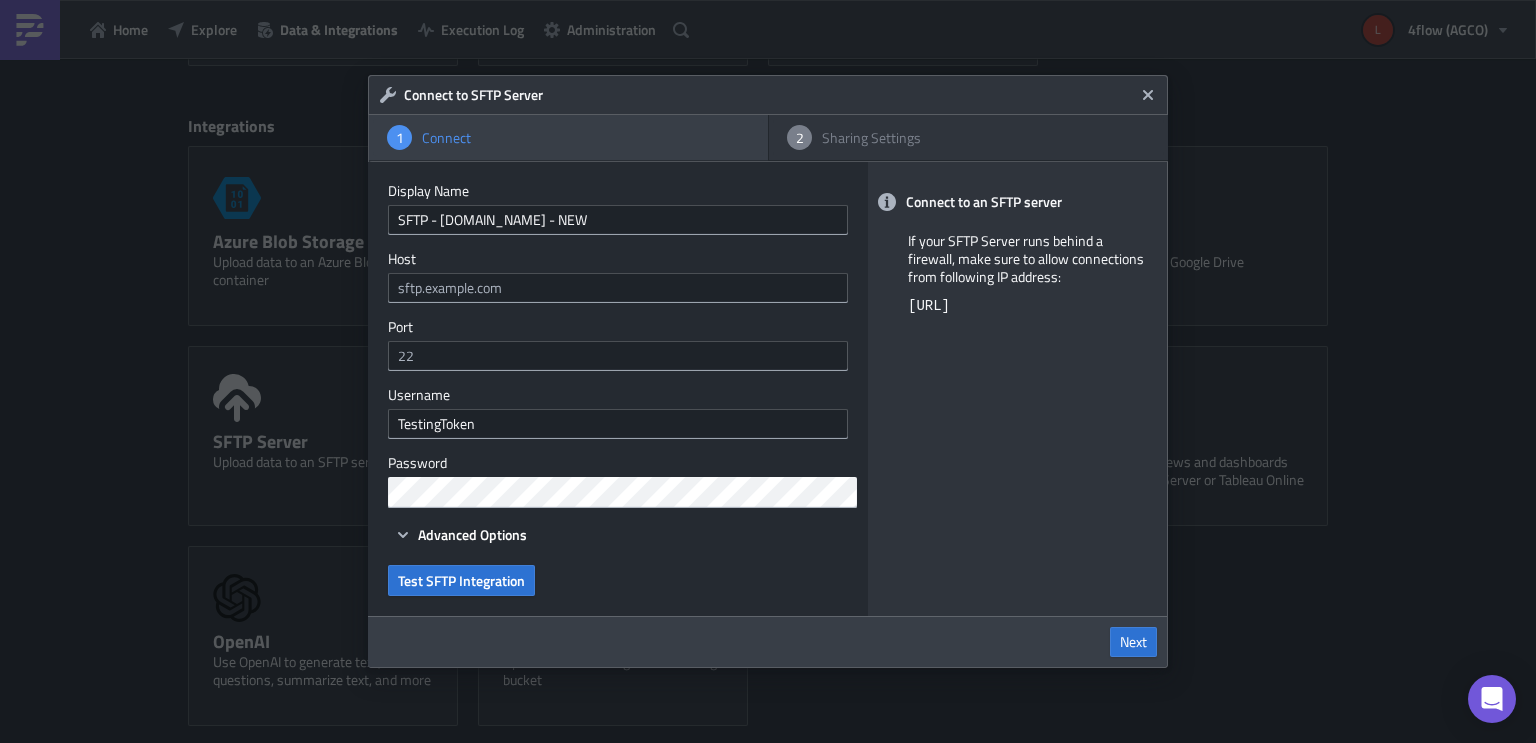 click on "Host" at bounding box center [618, 259] 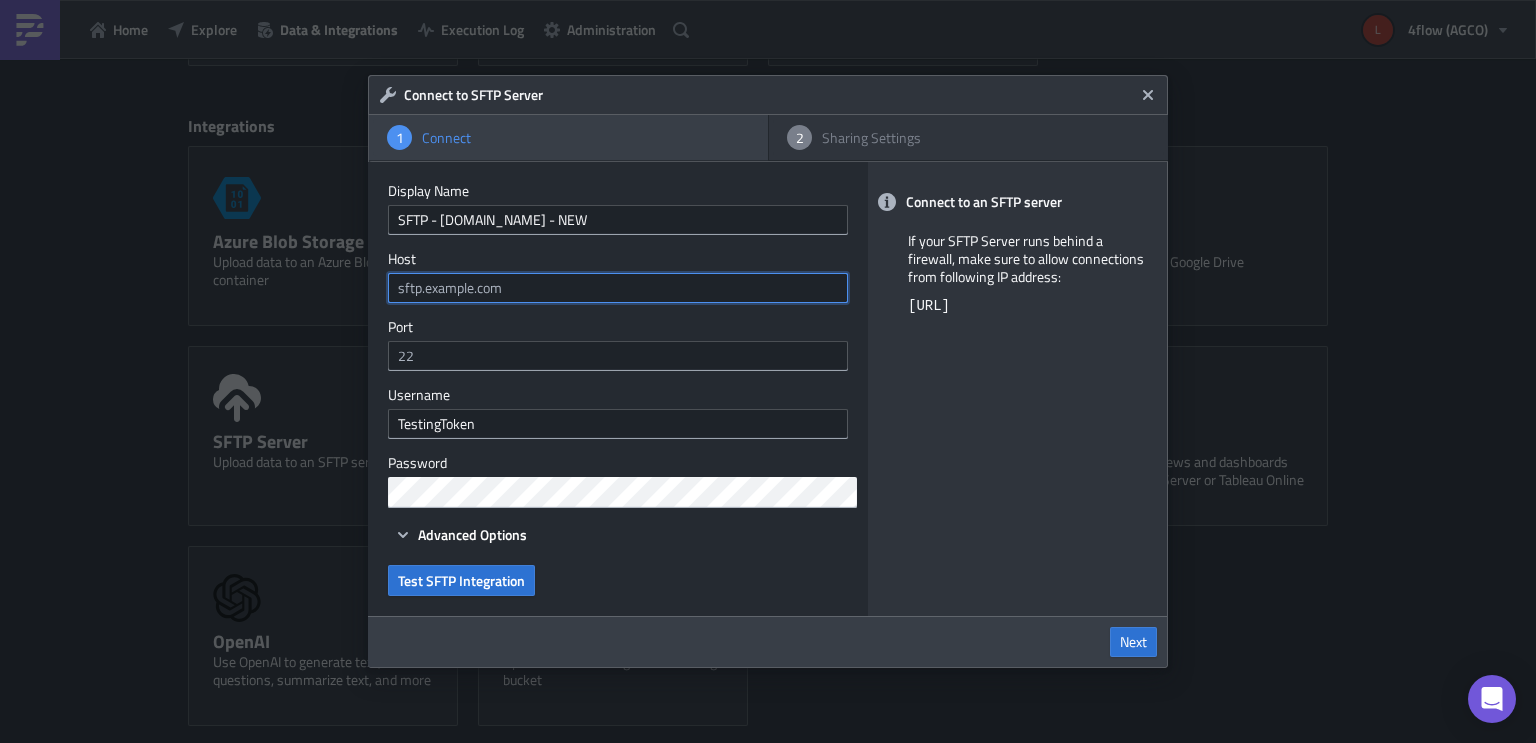 click at bounding box center [618, 288] 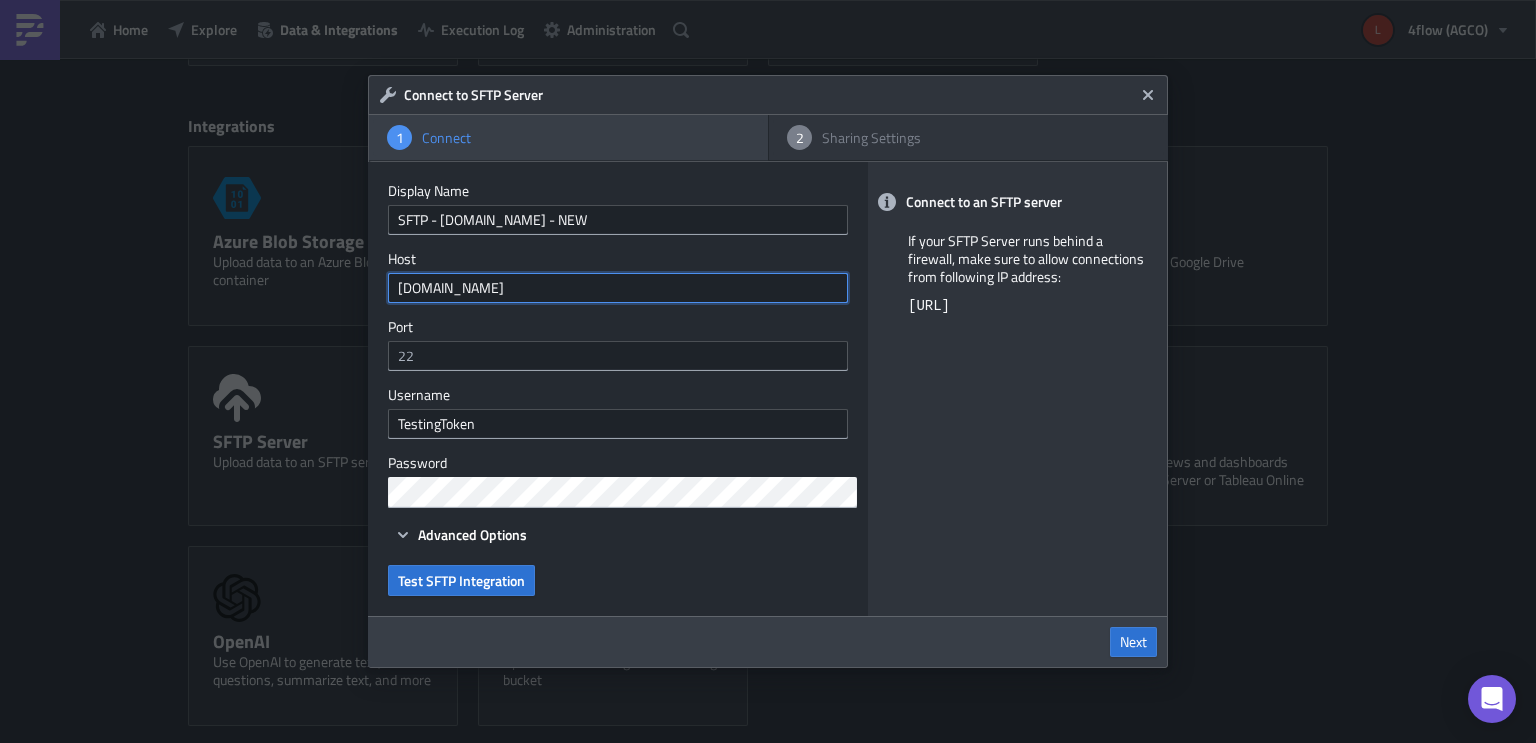 type on "ftp.waionline.com" 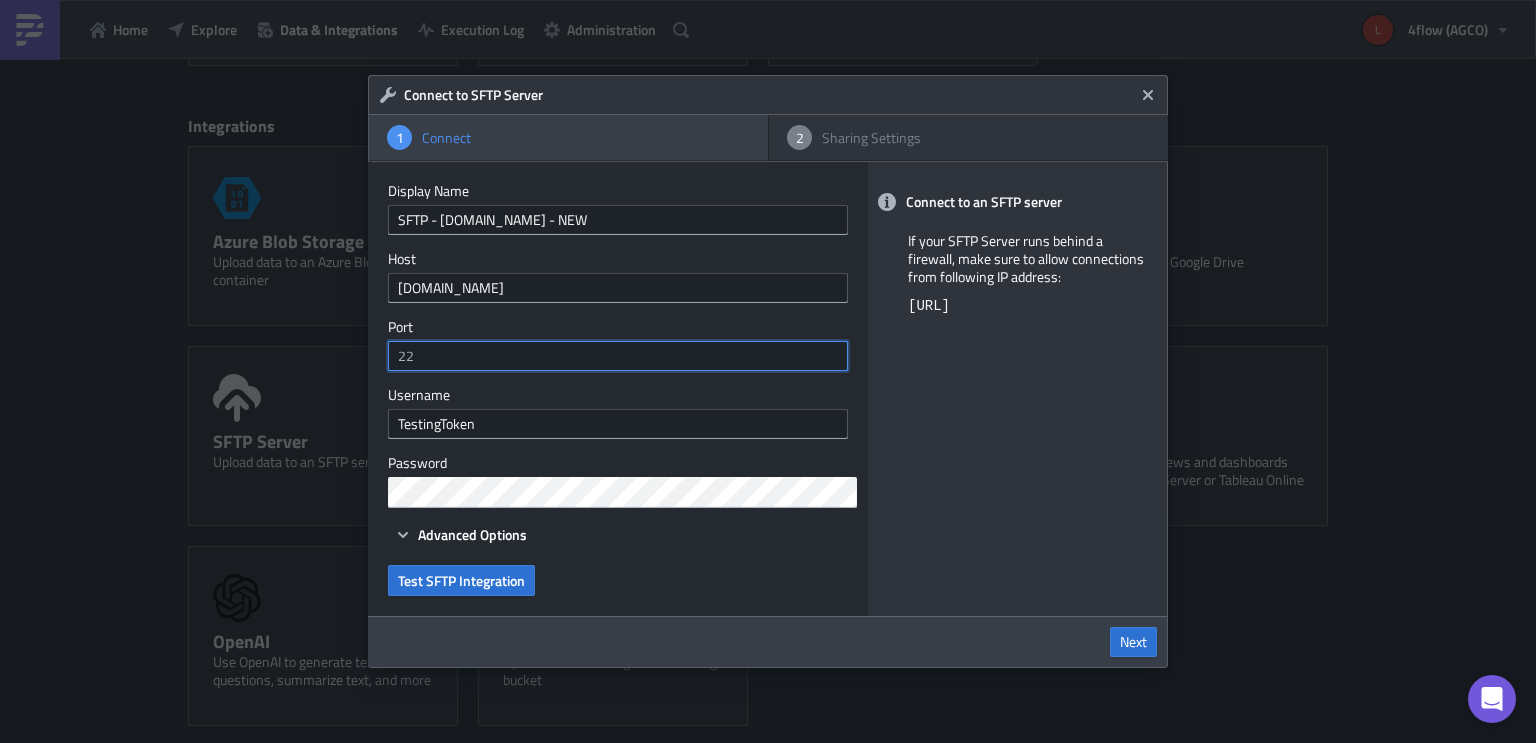 click at bounding box center [618, 356] 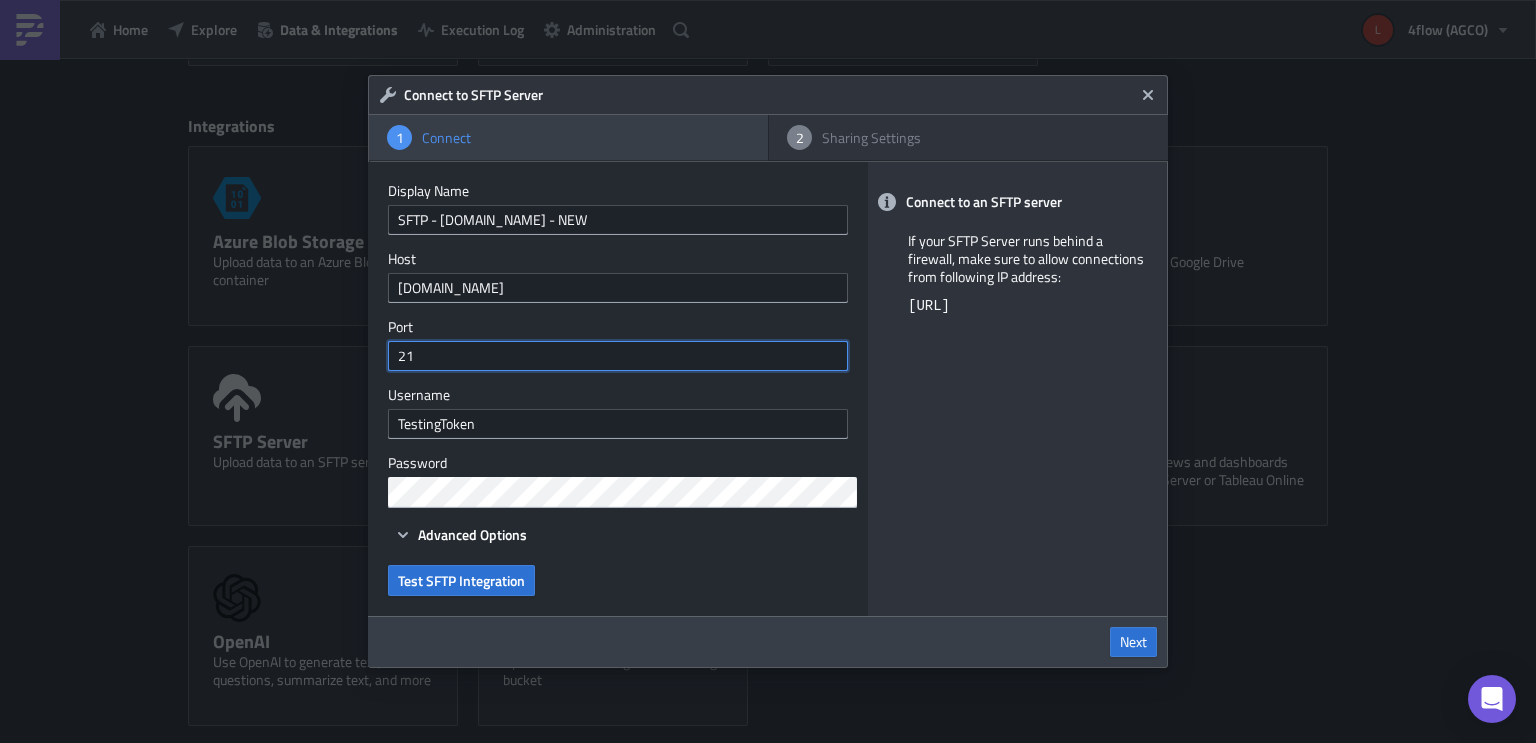 type on "21" 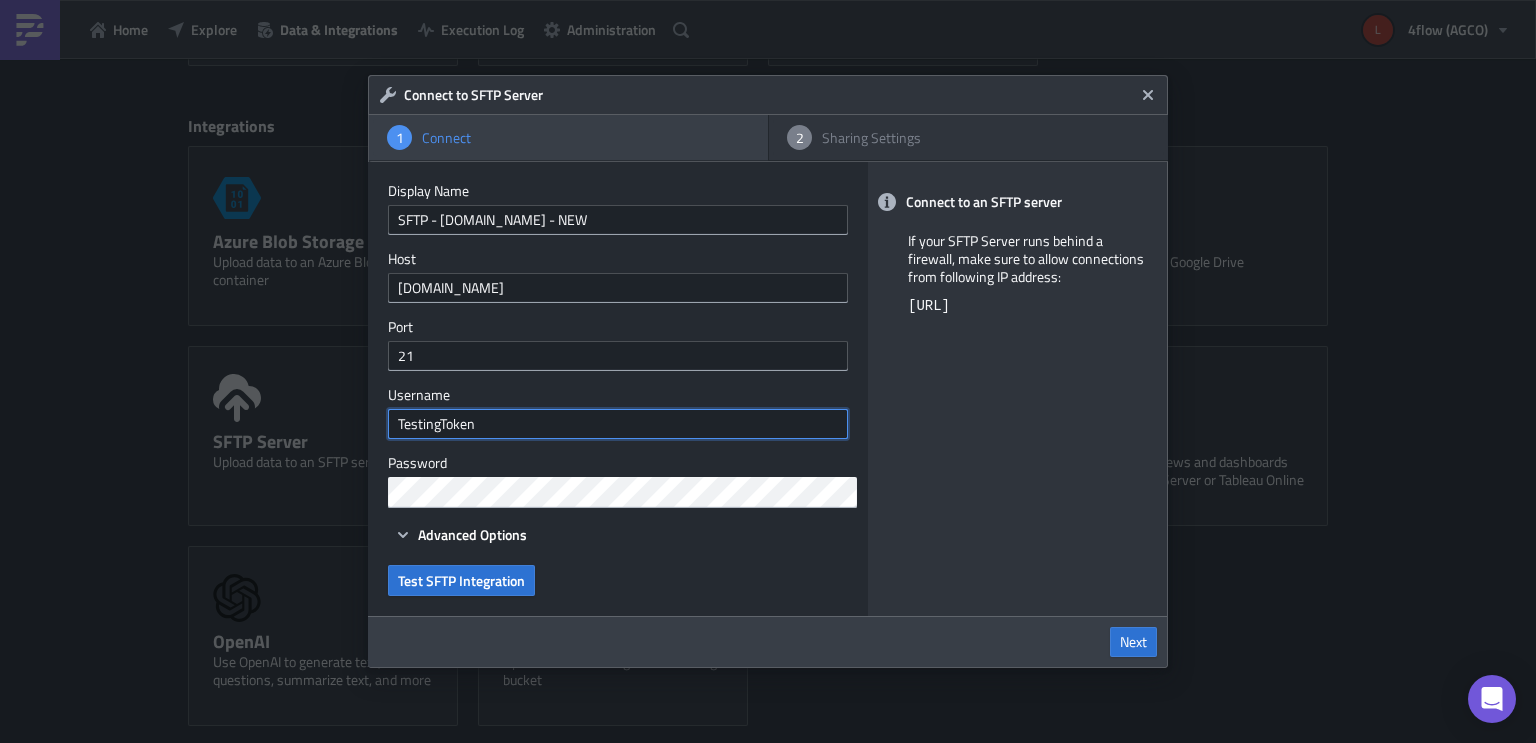 click on "TestingToken" at bounding box center [618, 424] 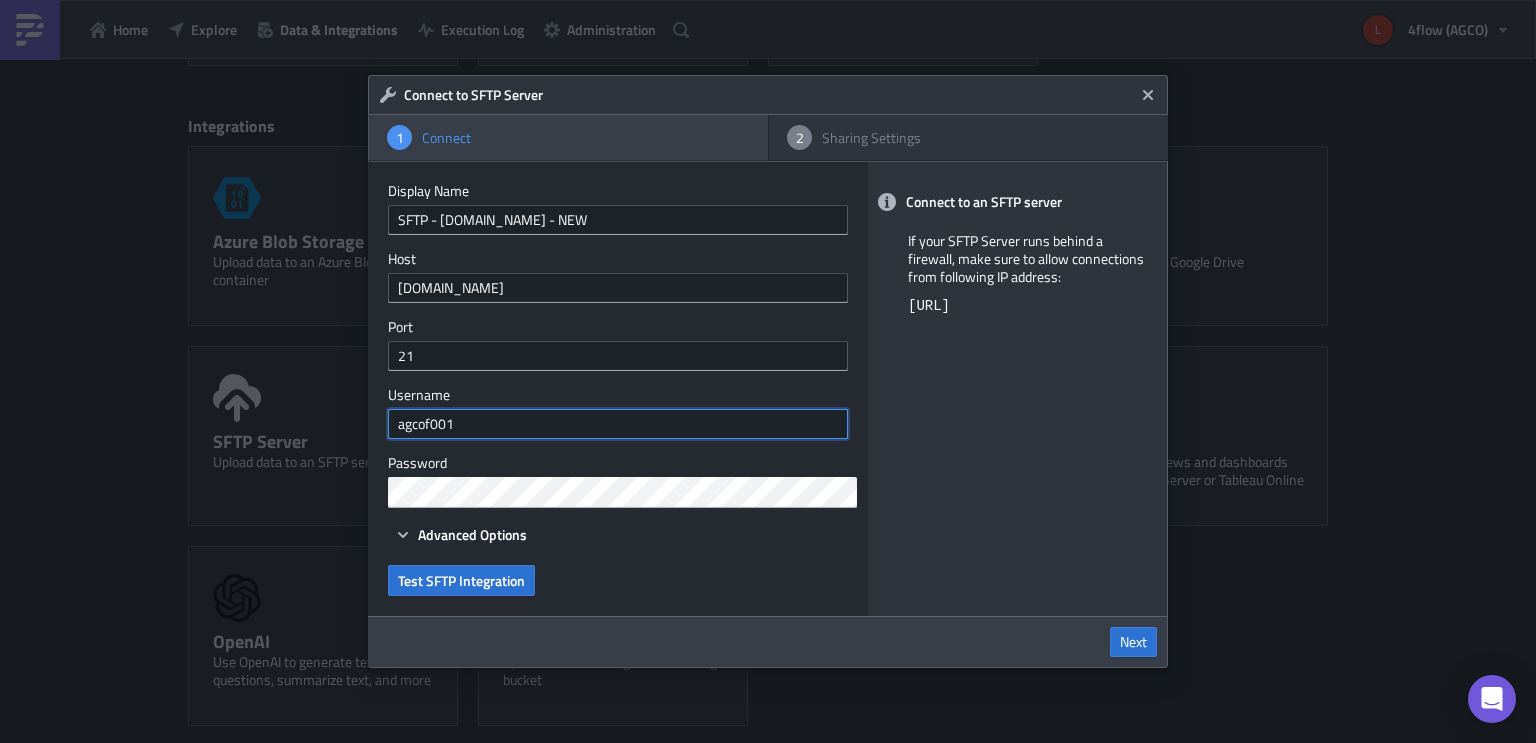 type on "agcof001" 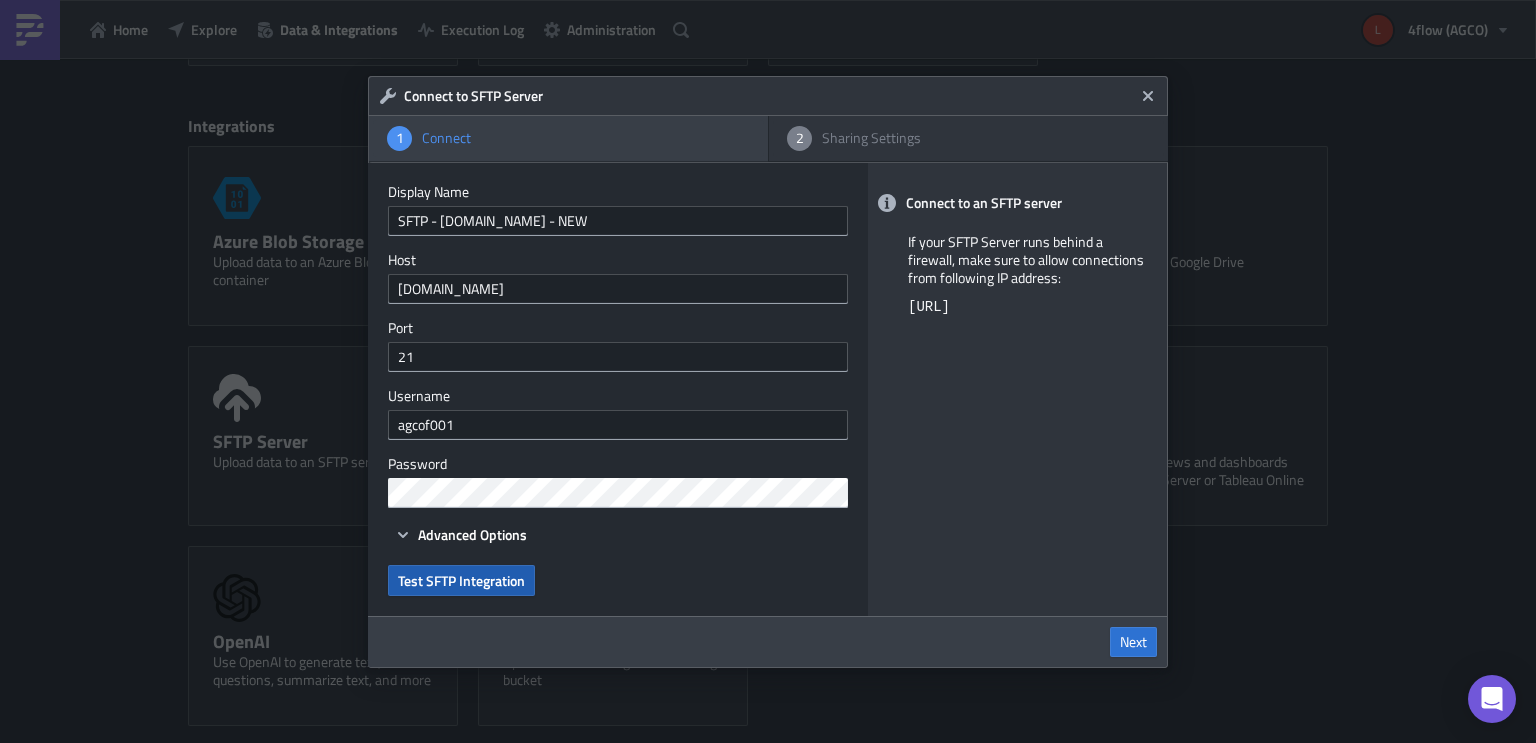 click on "Test SFTP Integration" at bounding box center (461, 580) 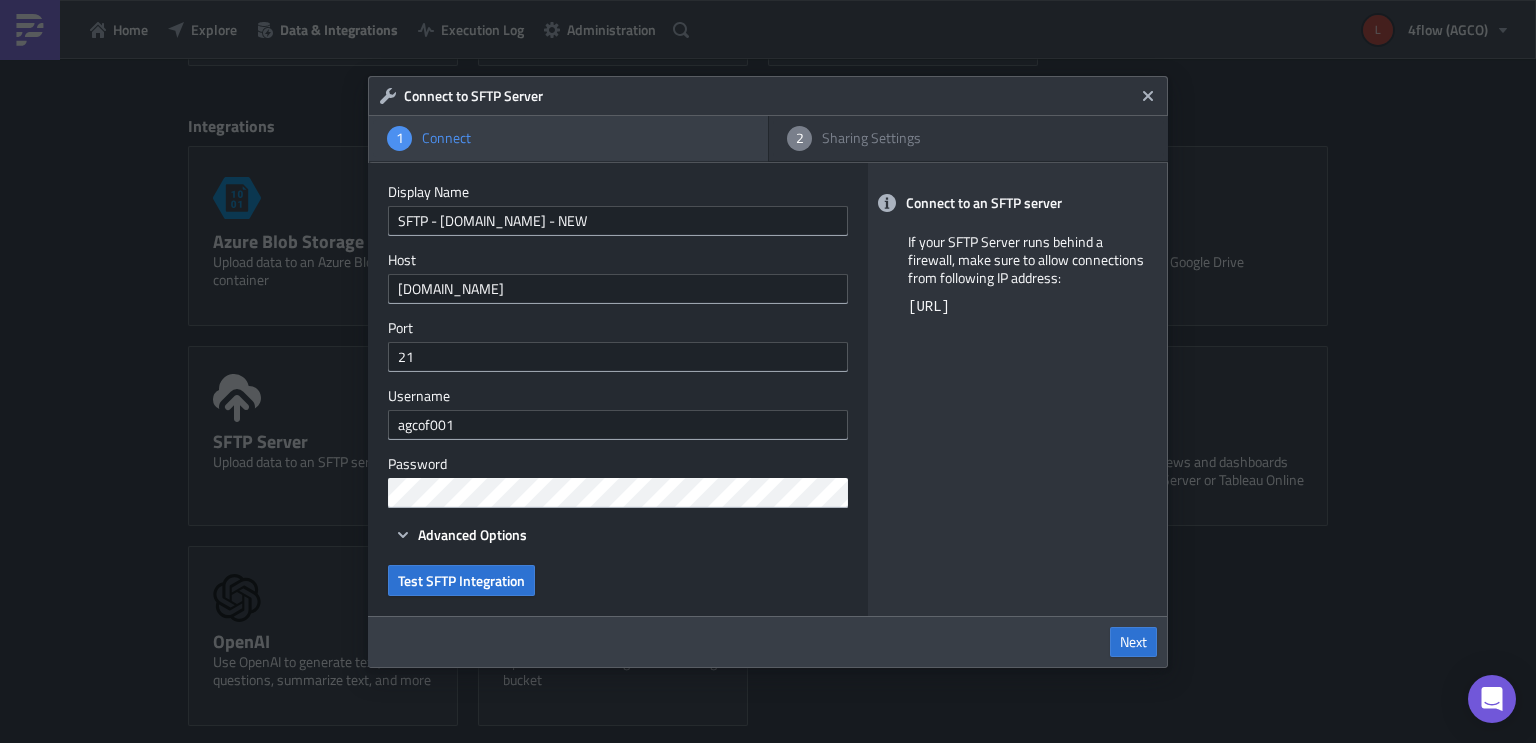click on "Display Name   SFTP - ftp.waionline.com - NEW Host   ftp.waionline.com Port   21 Username   agcof001 Password   Advanced Options Test SFTP Integration" at bounding box center [618, 389] 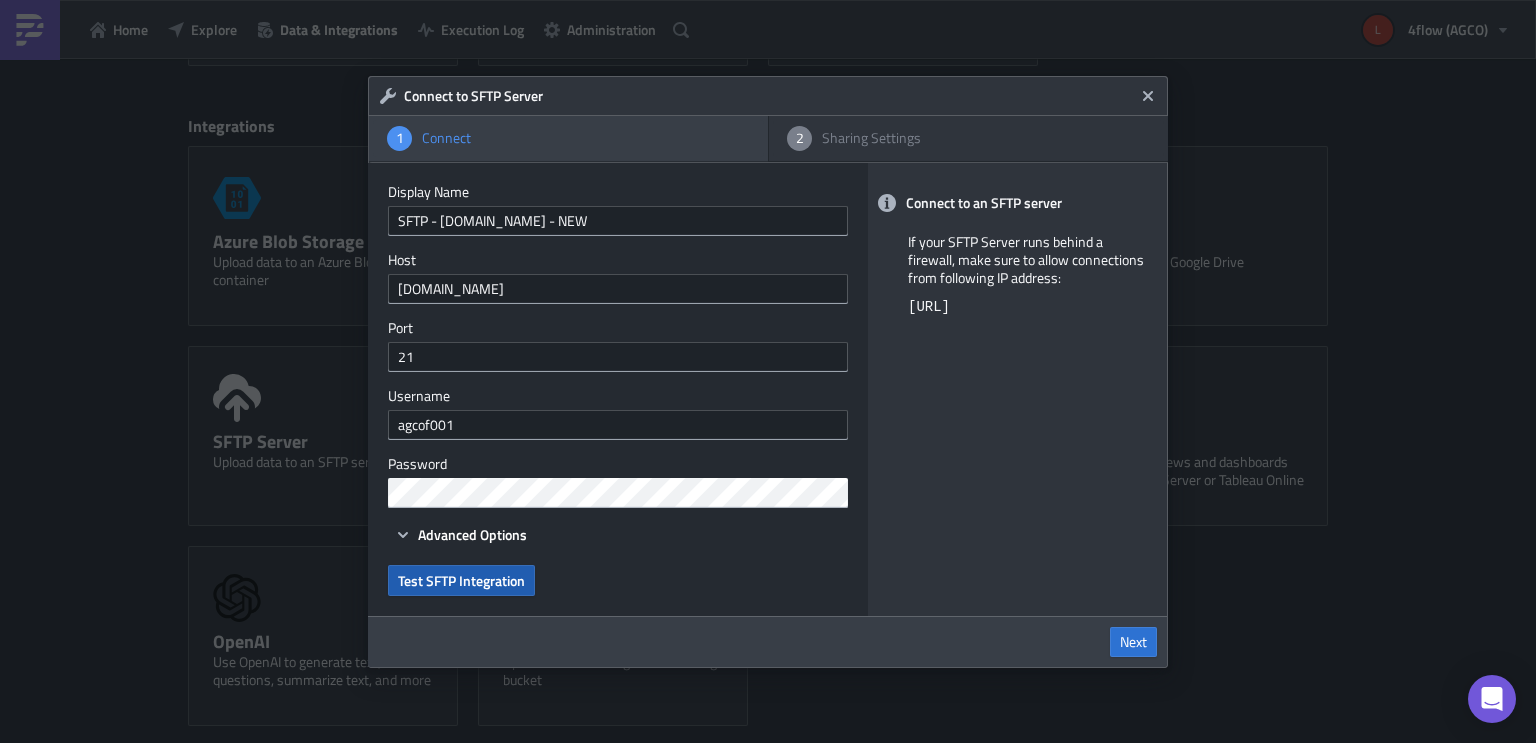 click on "Test SFTP Integration" at bounding box center [461, 580] 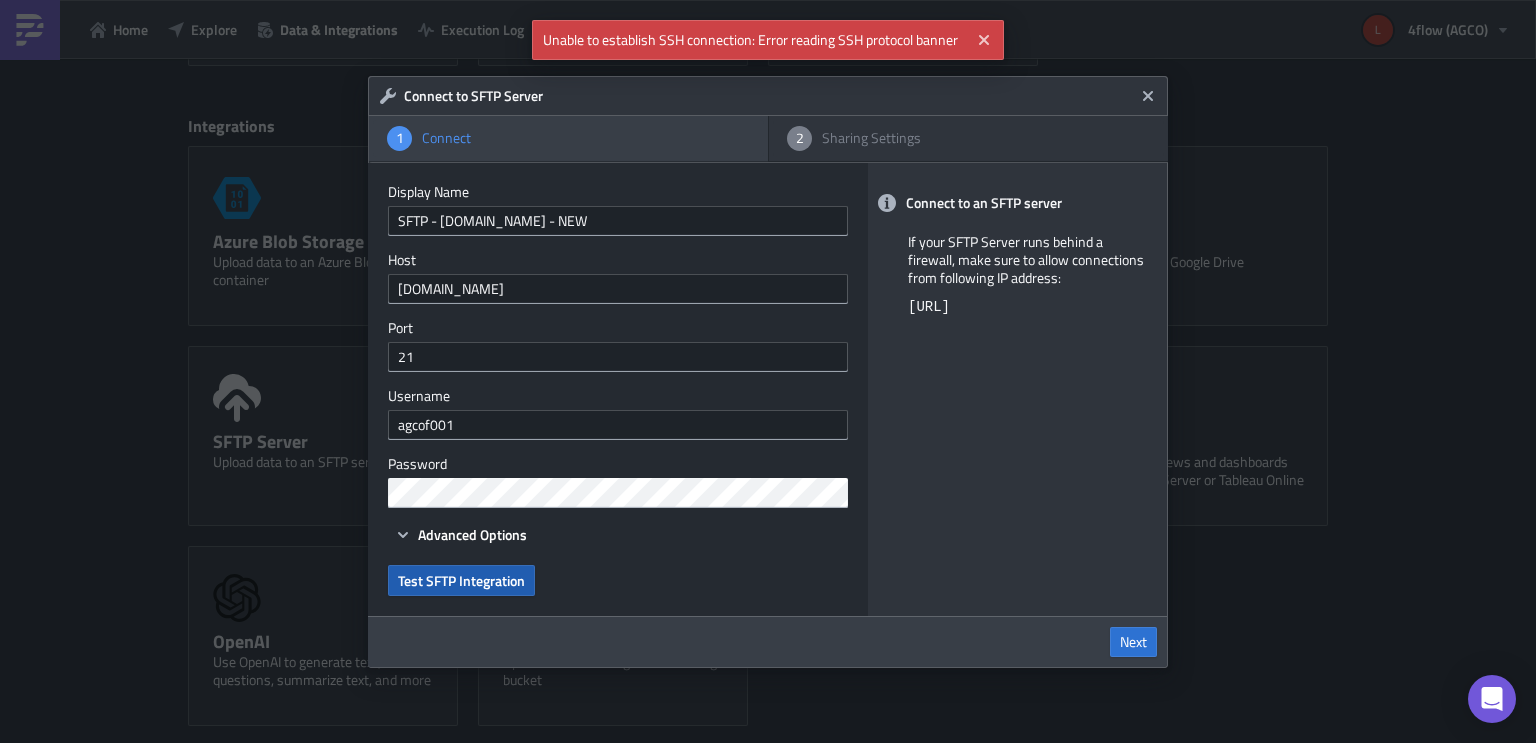 click on "Test SFTP Integration" at bounding box center (461, 580) 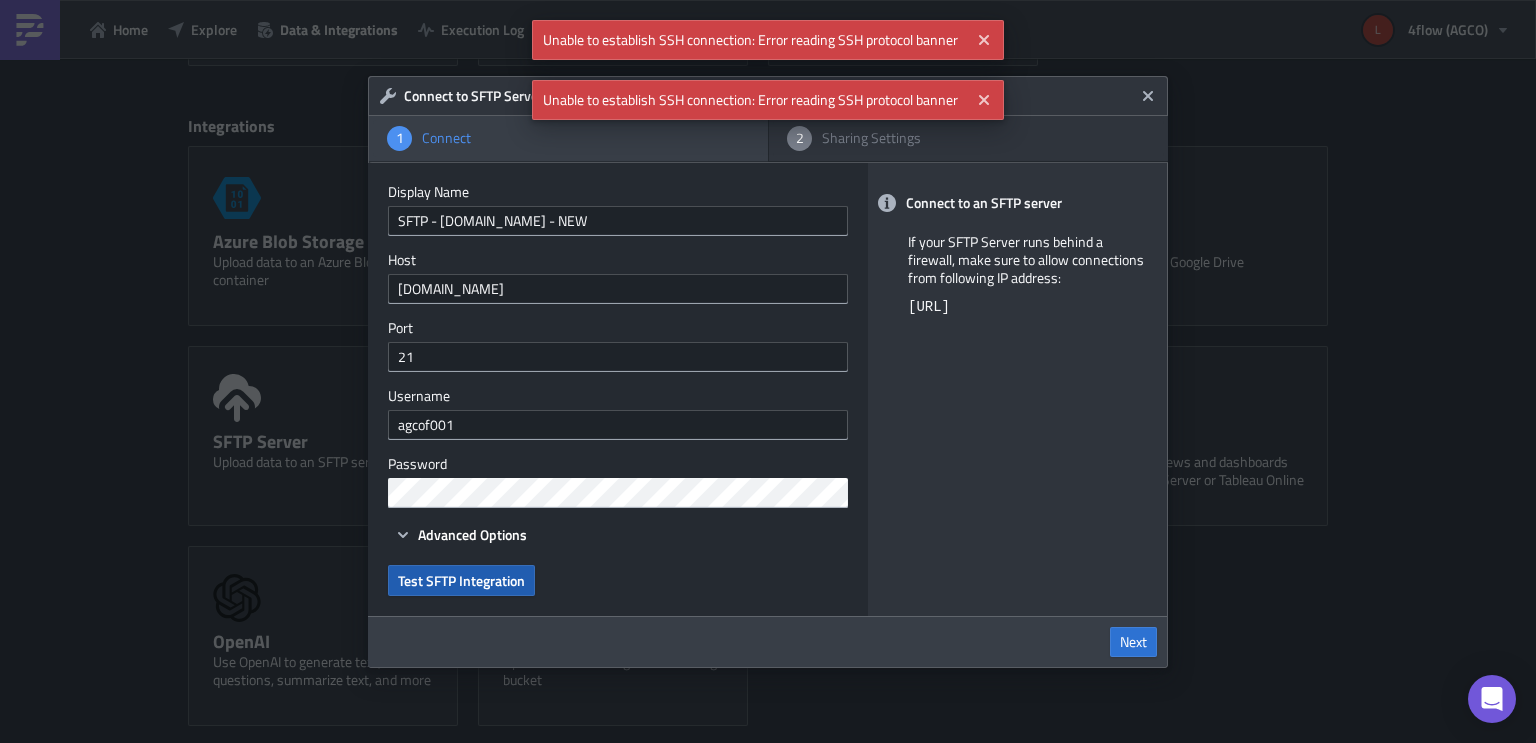 click on "Test SFTP Integration" at bounding box center [461, 580] 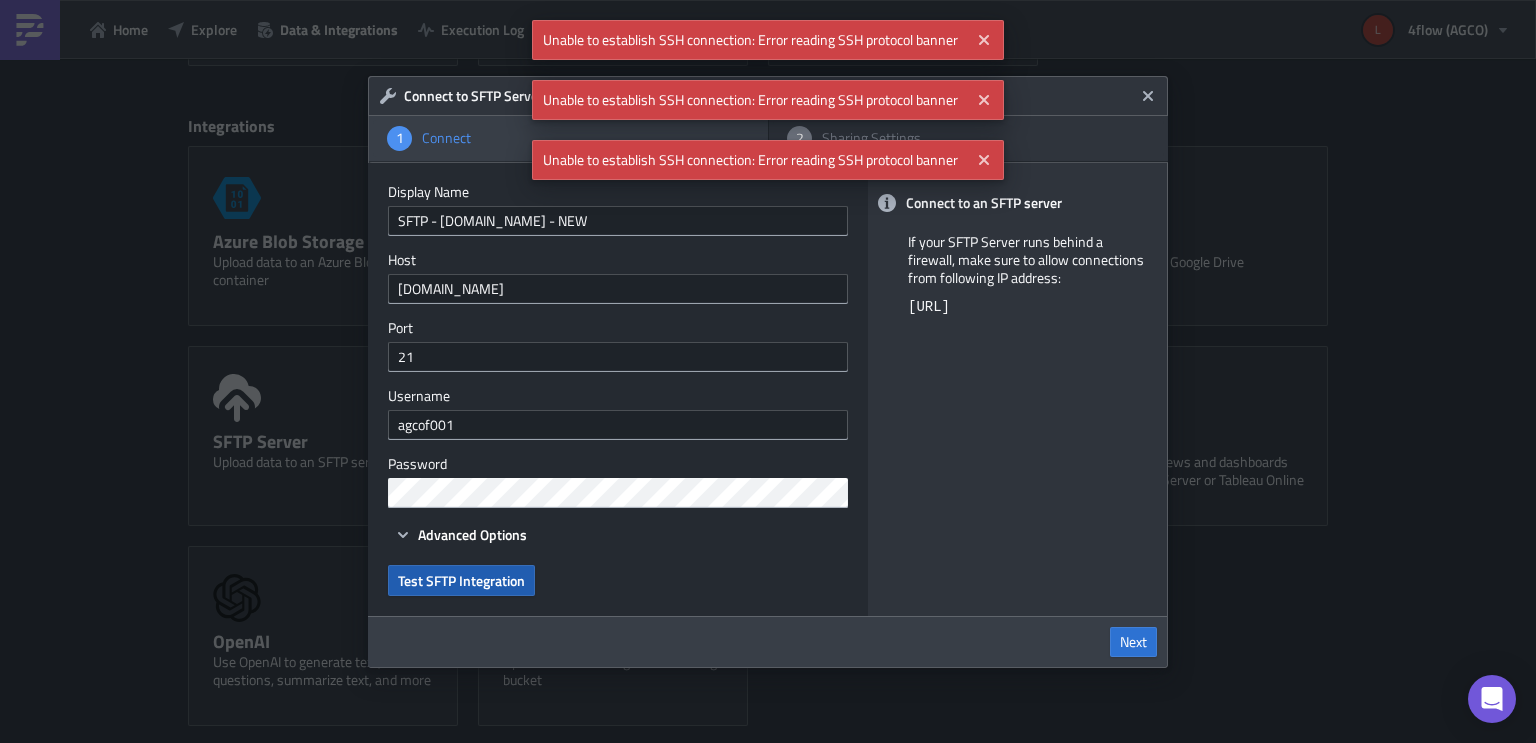 click on "Test SFTP Integration" at bounding box center (461, 580) 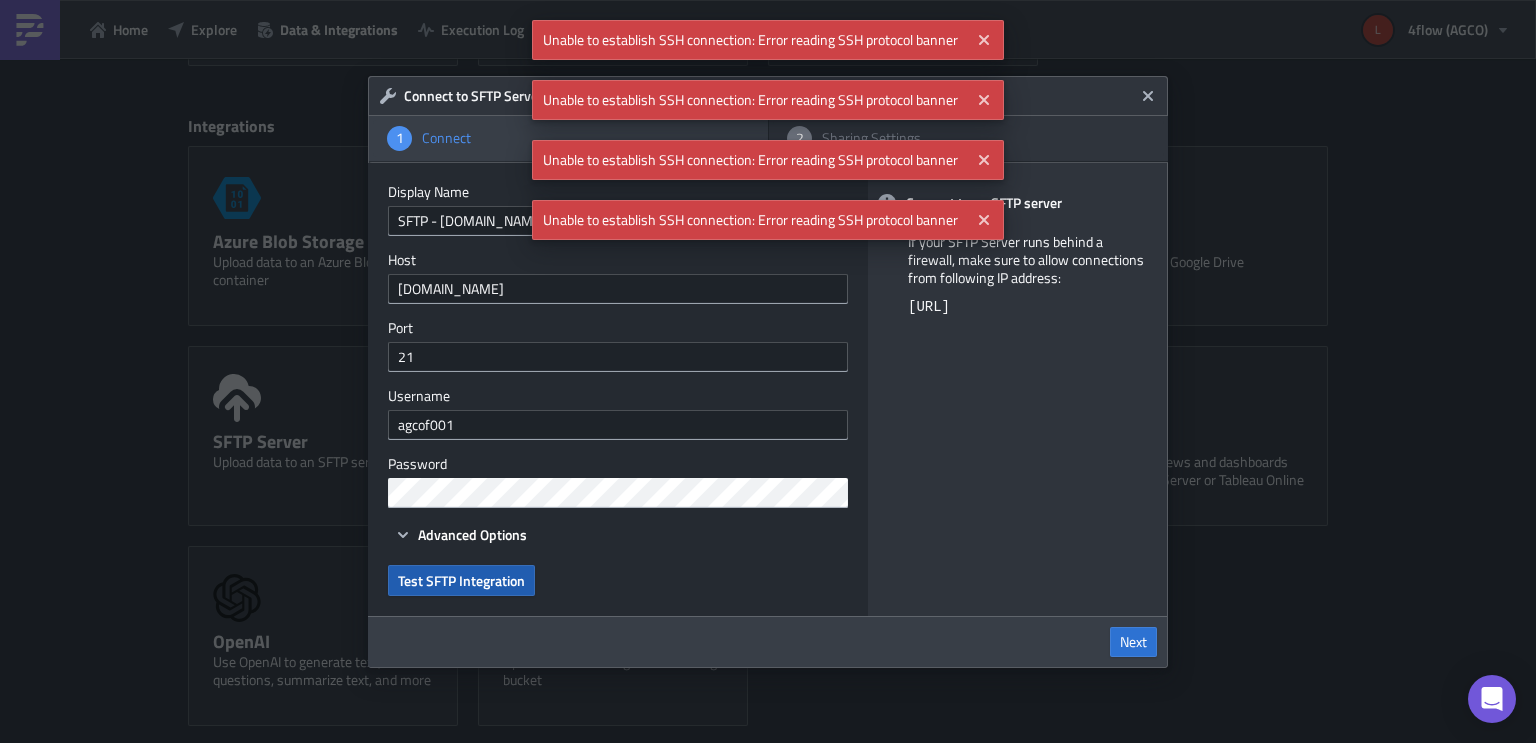 click on "Test SFTP Integration" at bounding box center (461, 580) 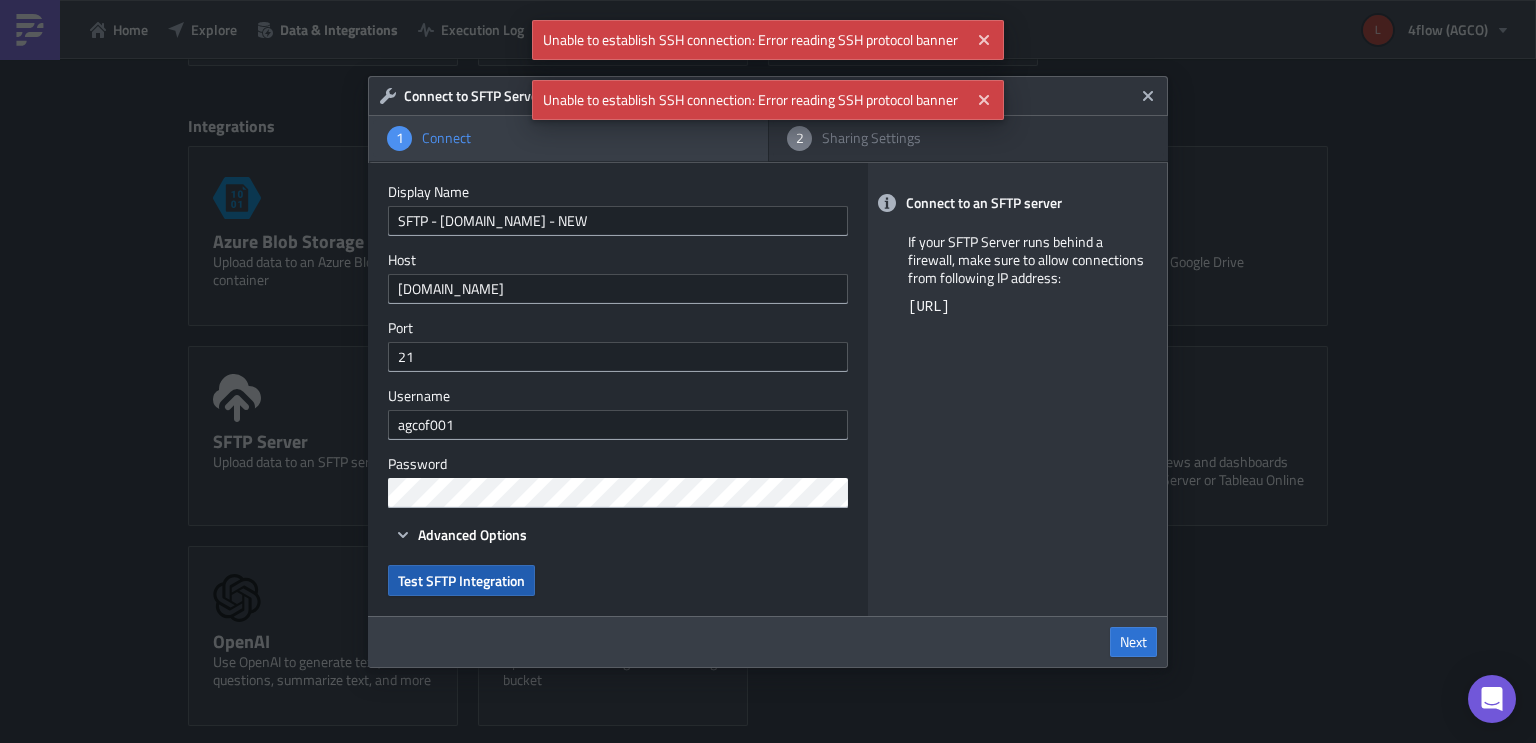 click on "Test SFTP Integration" at bounding box center [461, 580] 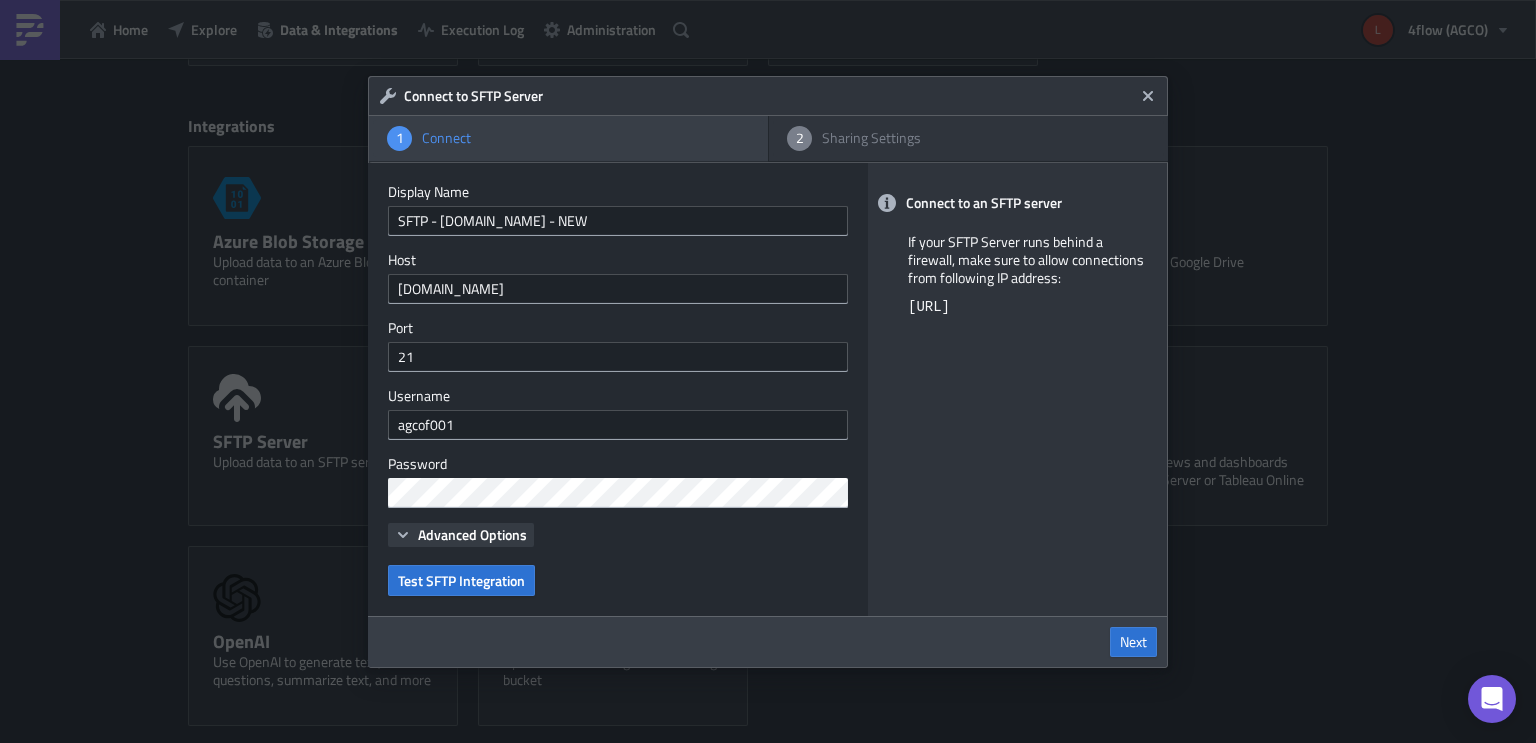 click on "Advanced Options" at bounding box center (472, 534) 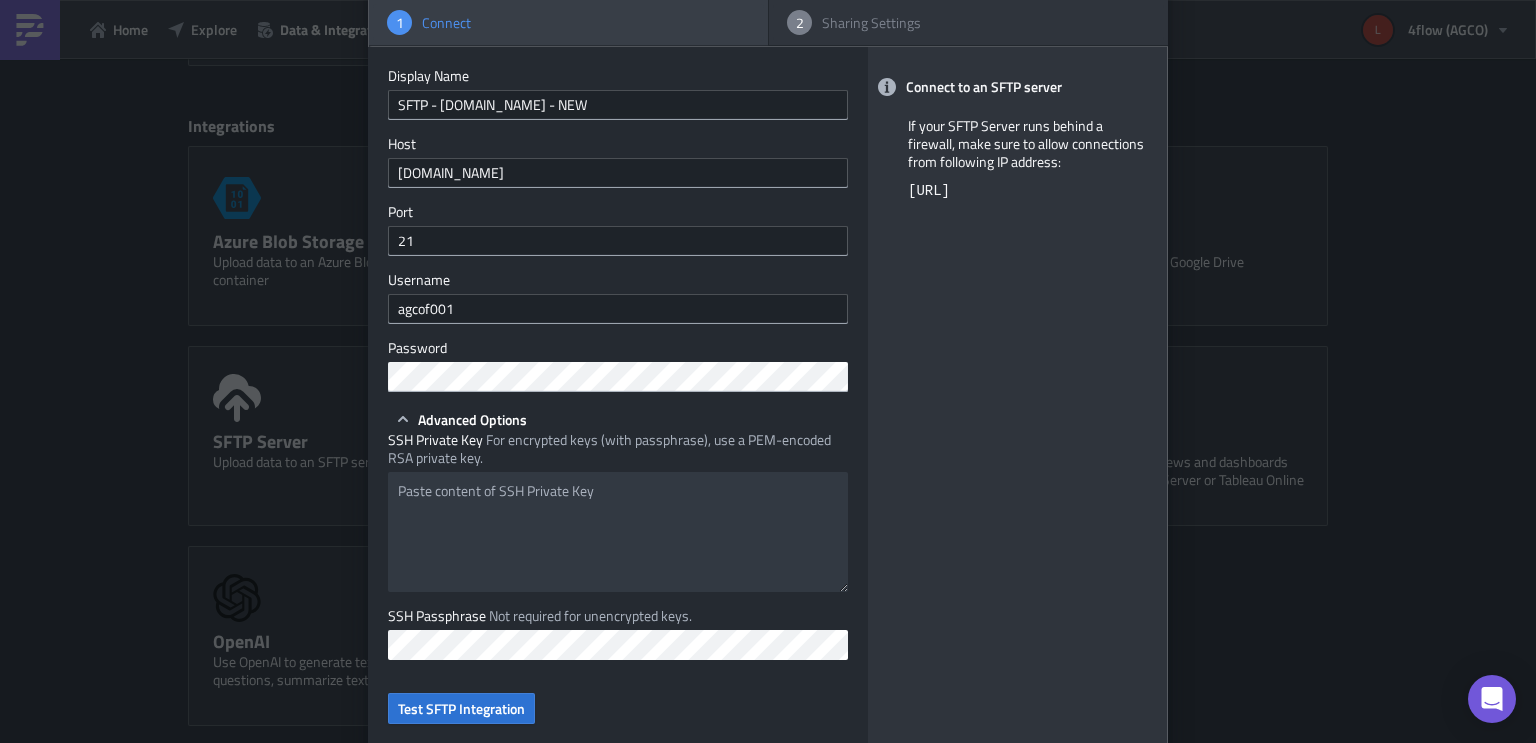 scroll, scrollTop: 152, scrollLeft: 0, axis: vertical 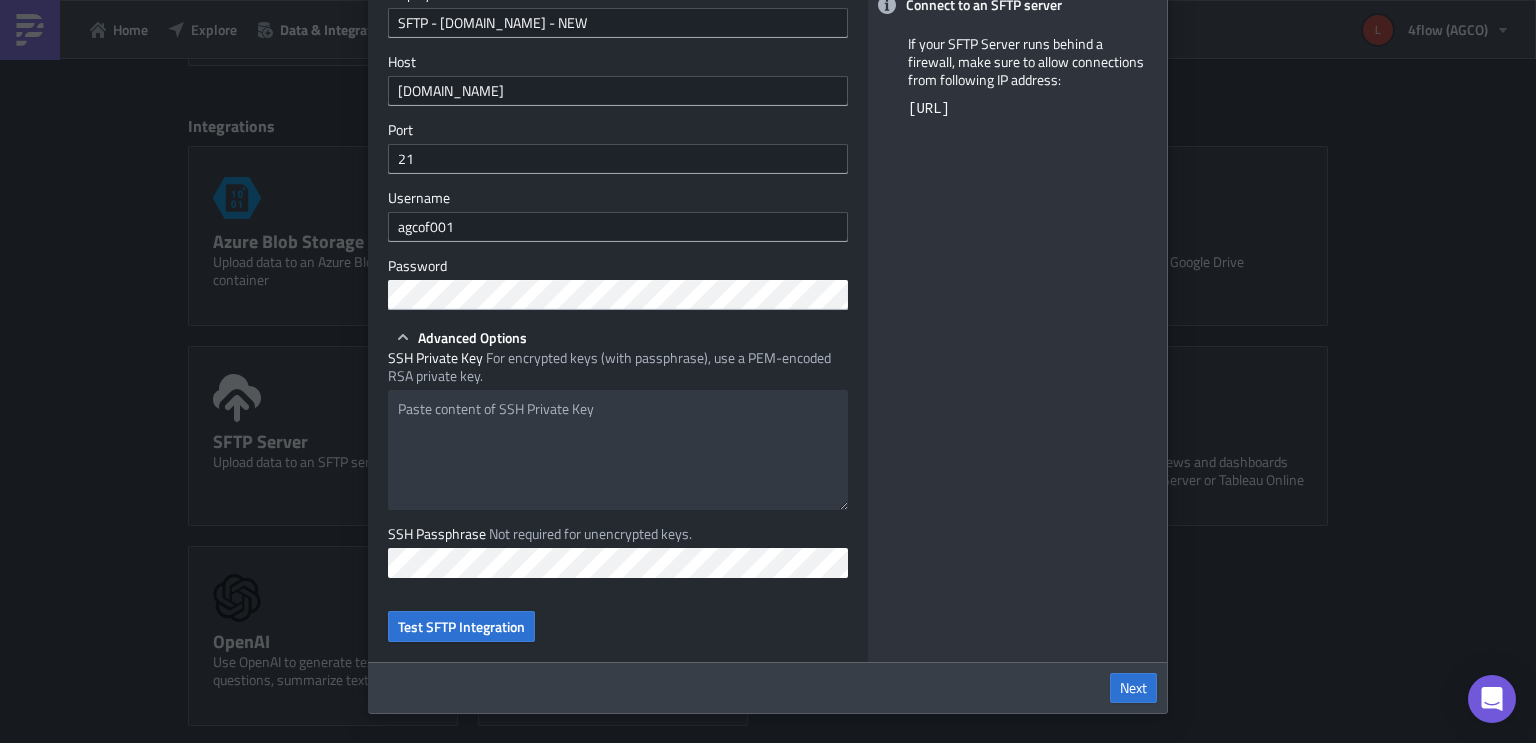 type 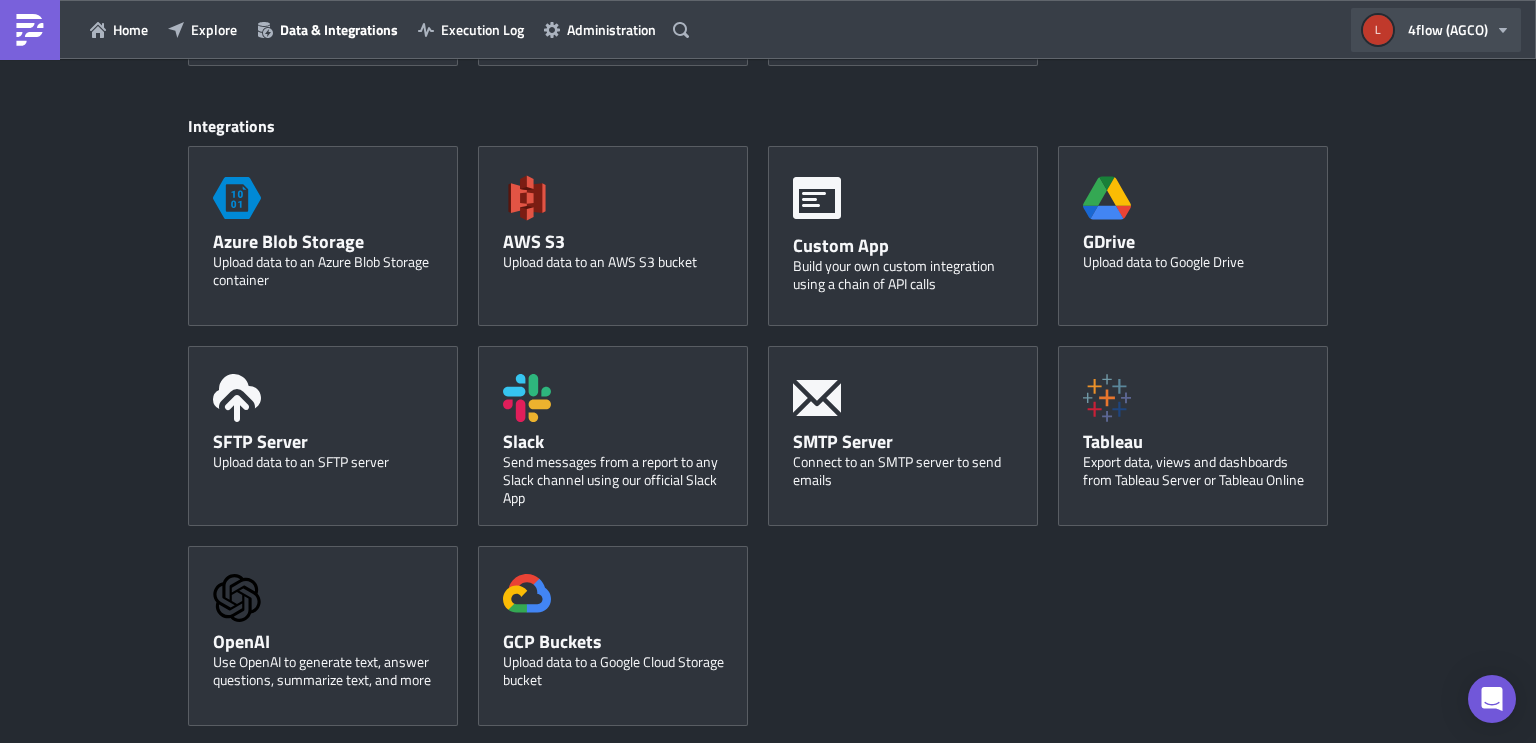 click on "4flow (AGCO)" at bounding box center (1448, 29) 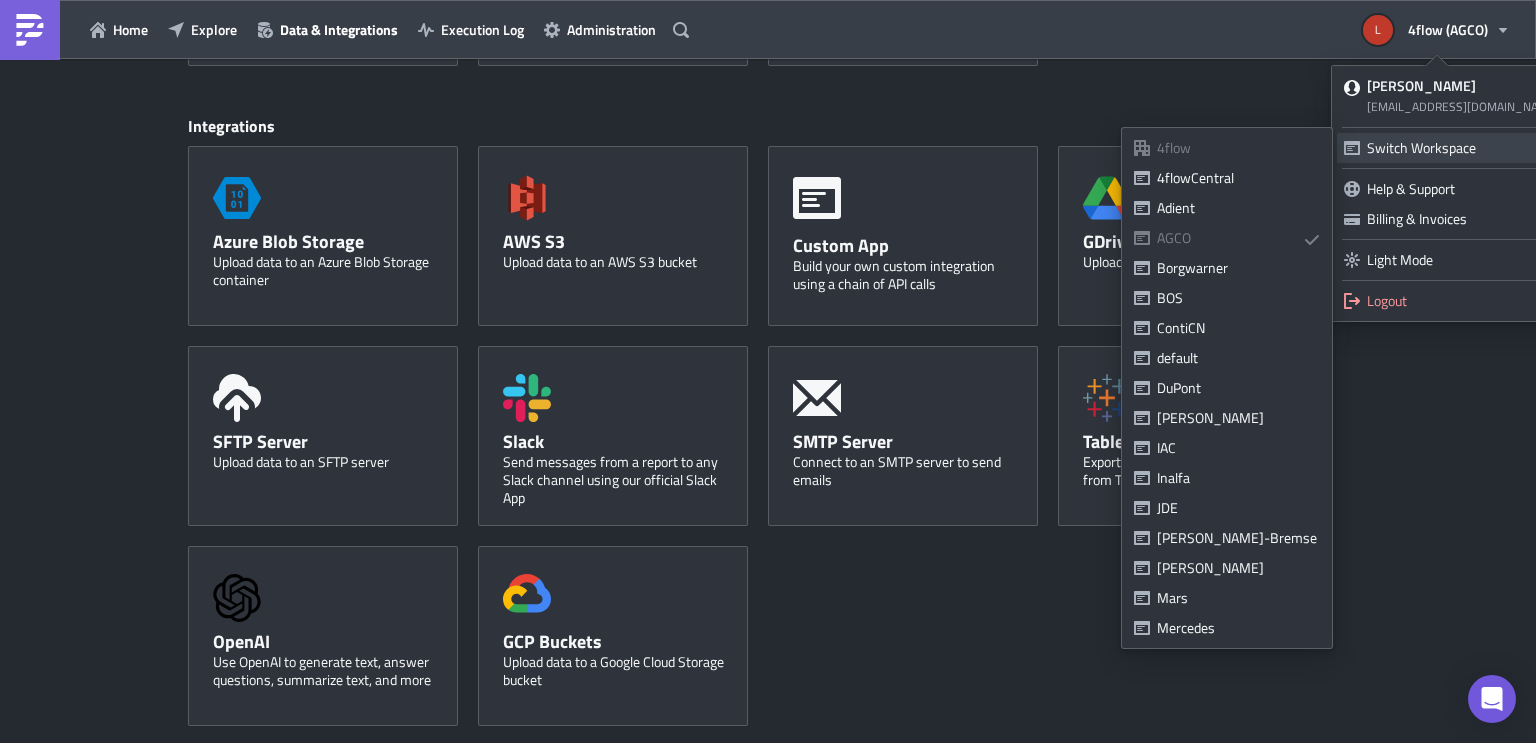click on "Switch Workspace" at bounding box center [1451, 148] 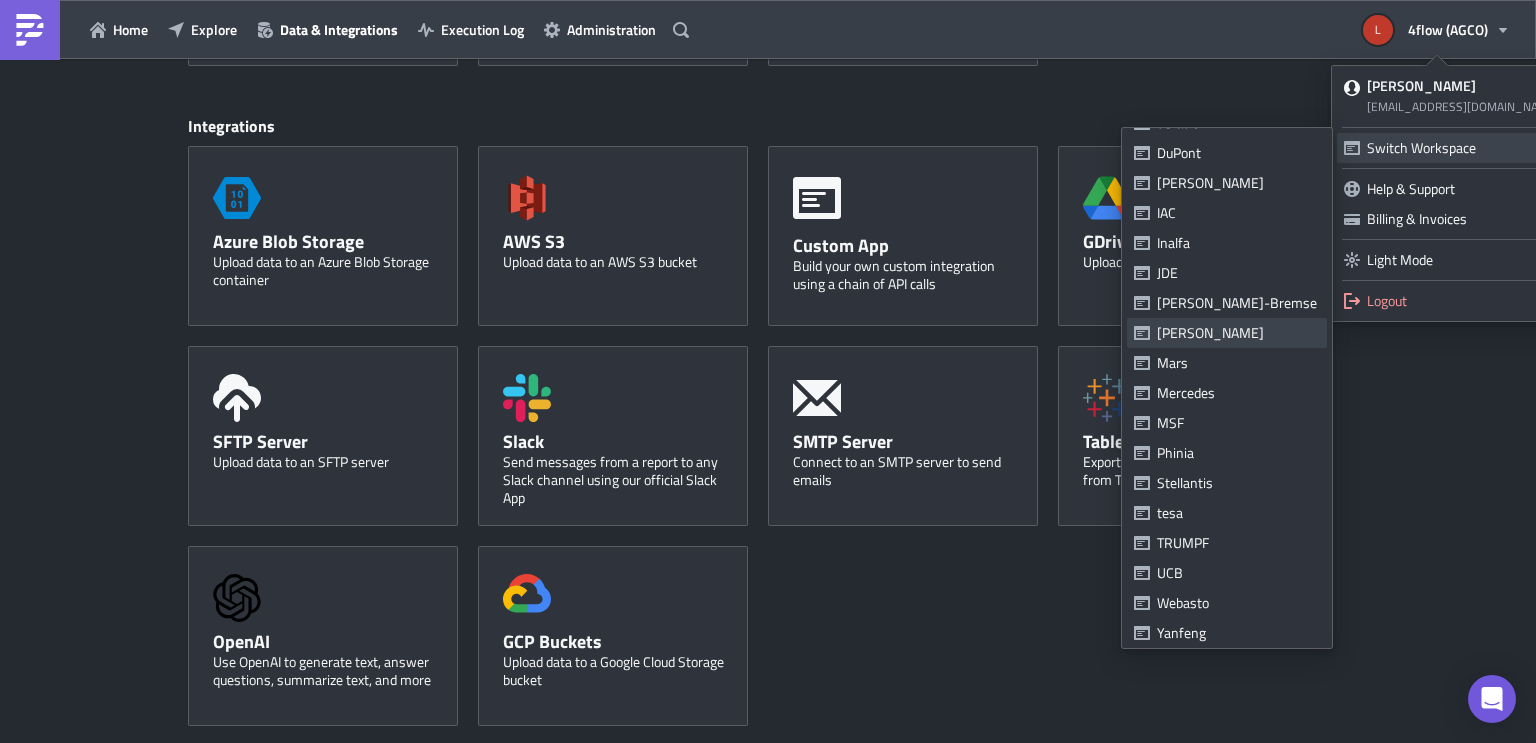 scroll, scrollTop: 240, scrollLeft: 0, axis: vertical 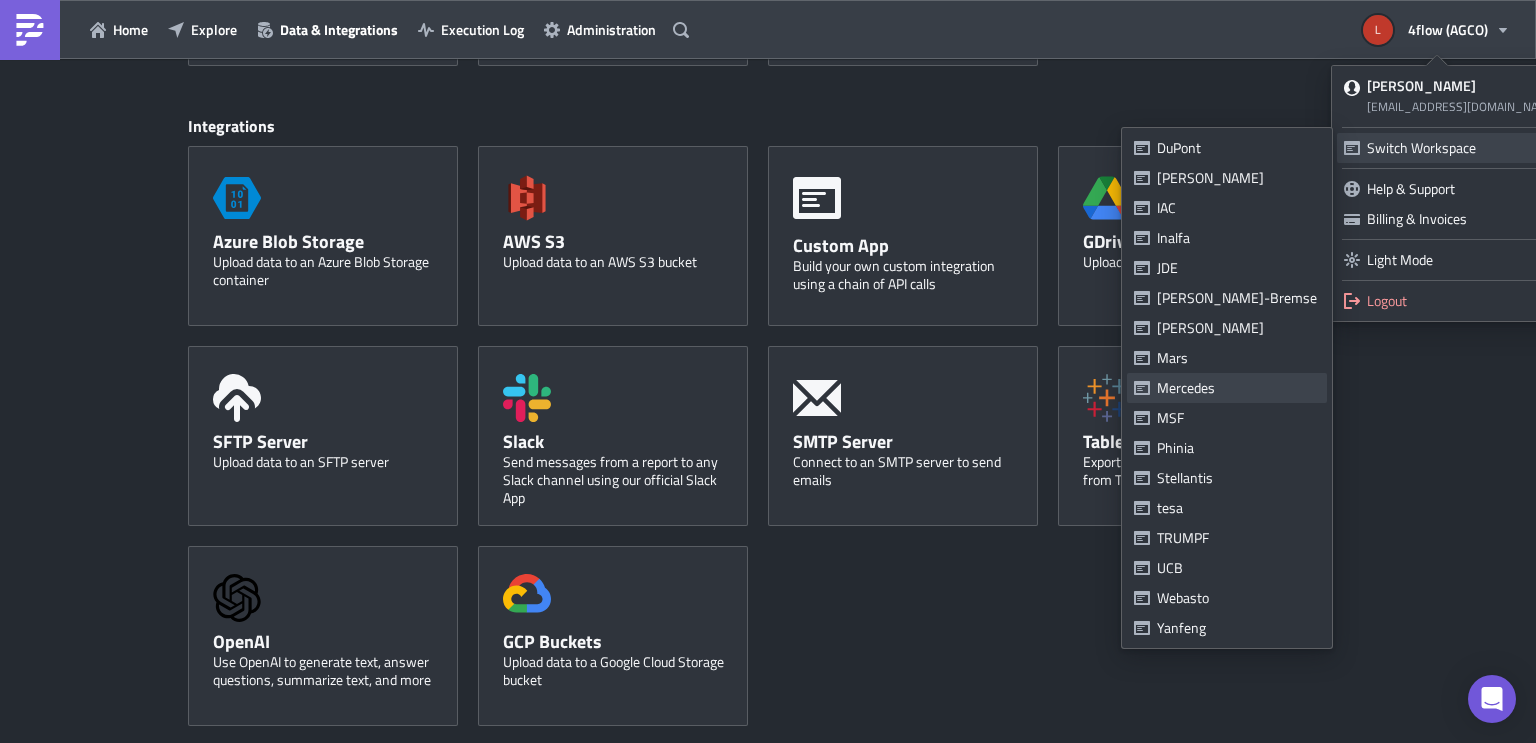 click on "Mercedes" at bounding box center (1238, 388) 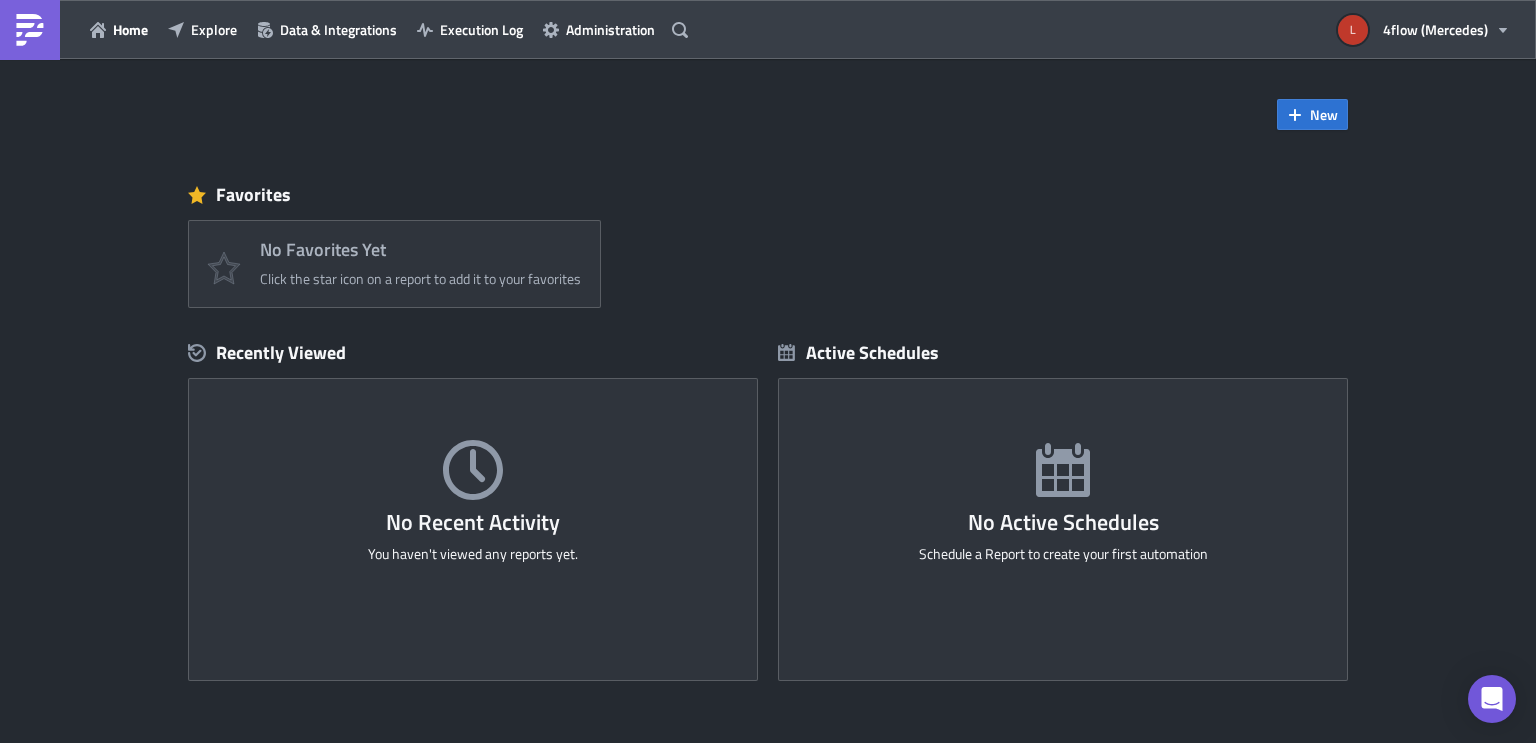 scroll, scrollTop: 0, scrollLeft: 0, axis: both 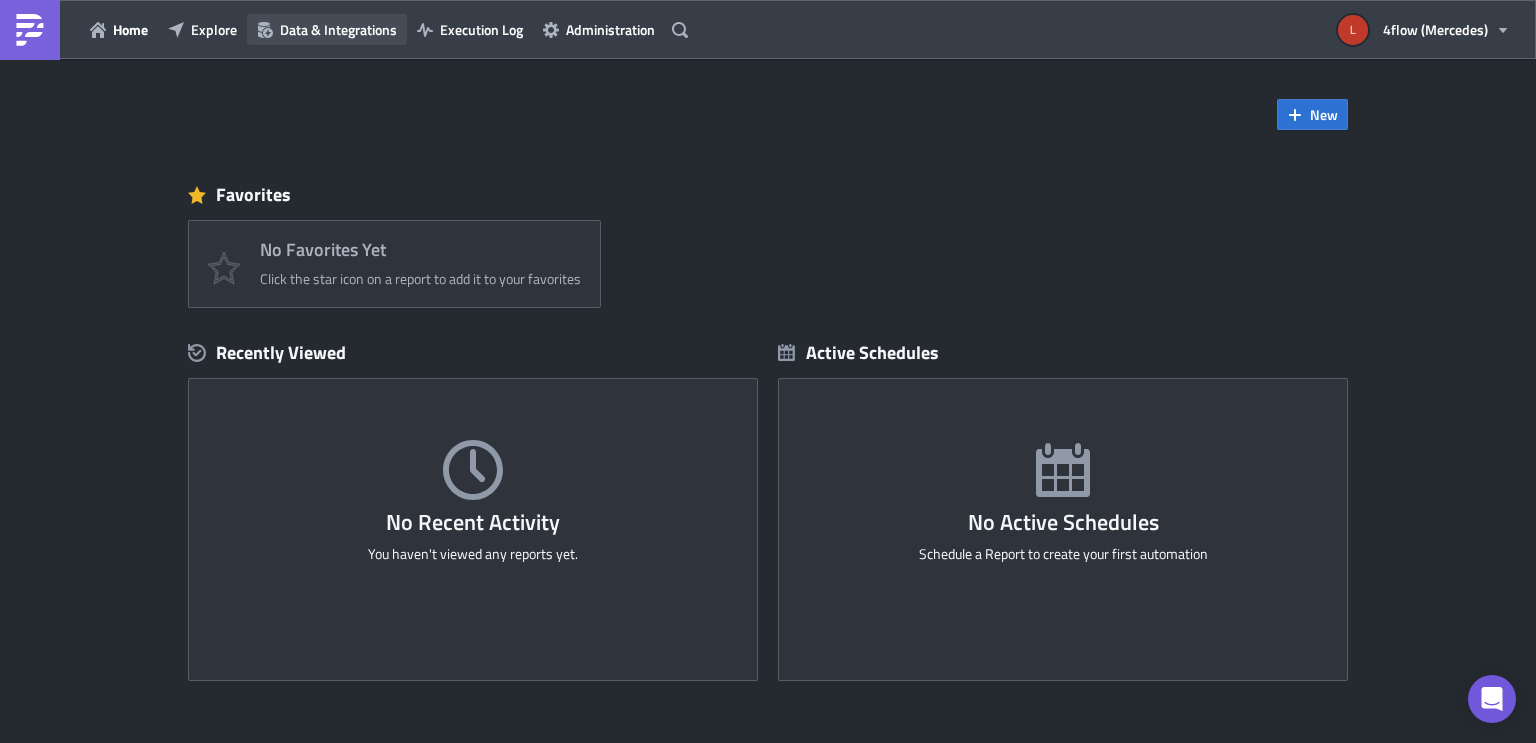 click on "Data & Integrations" at bounding box center [338, 29] 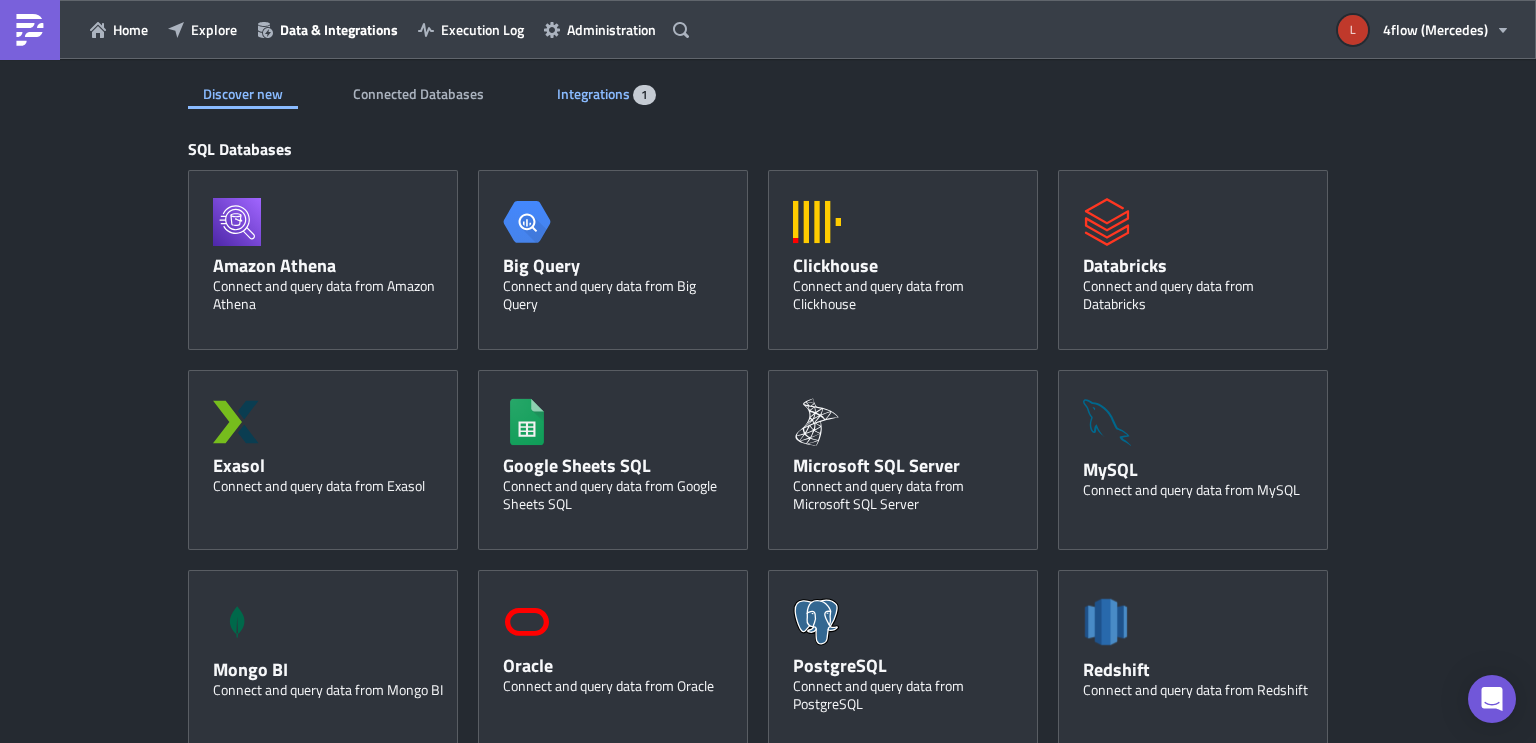 click on "Integrations" at bounding box center [595, 93] 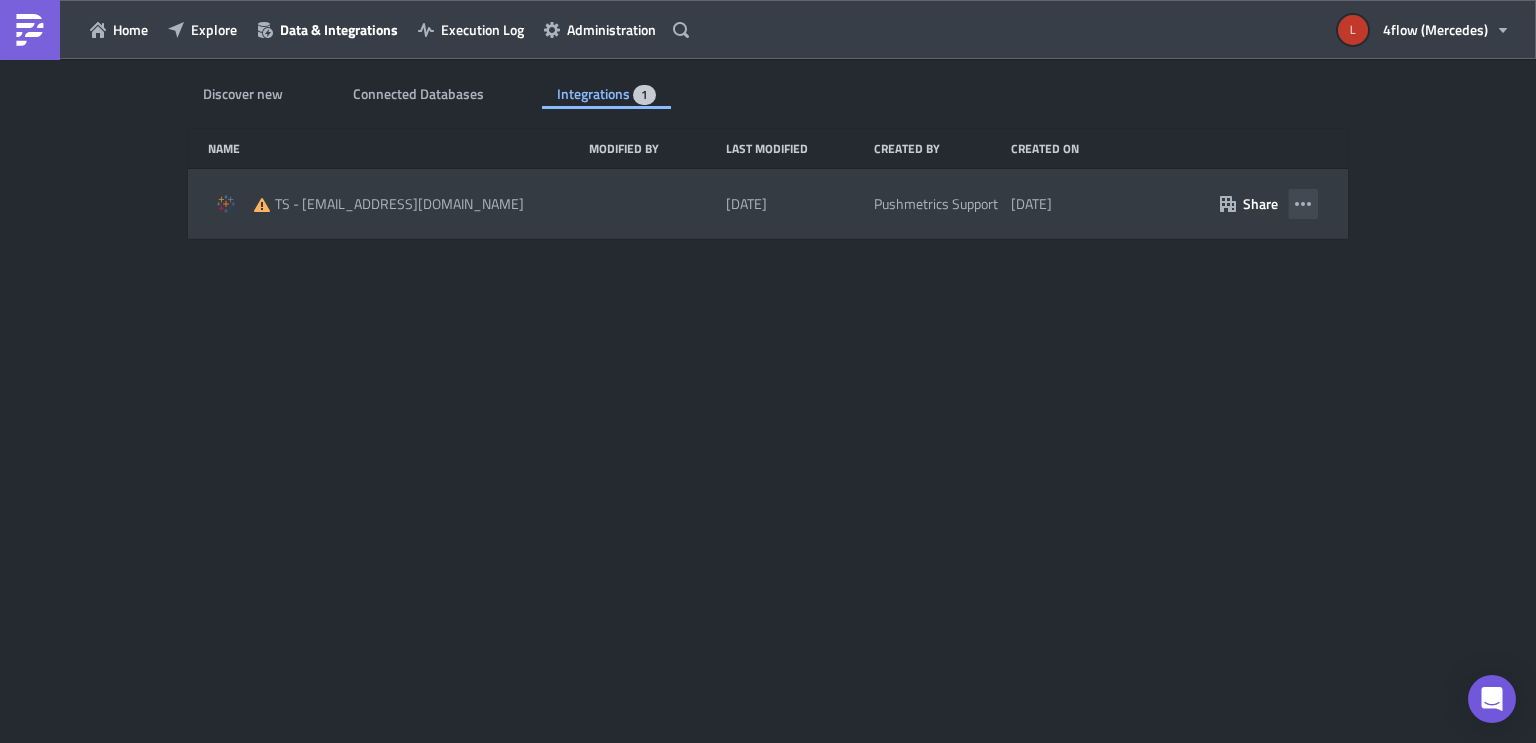 click at bounding box center [1303, 204] 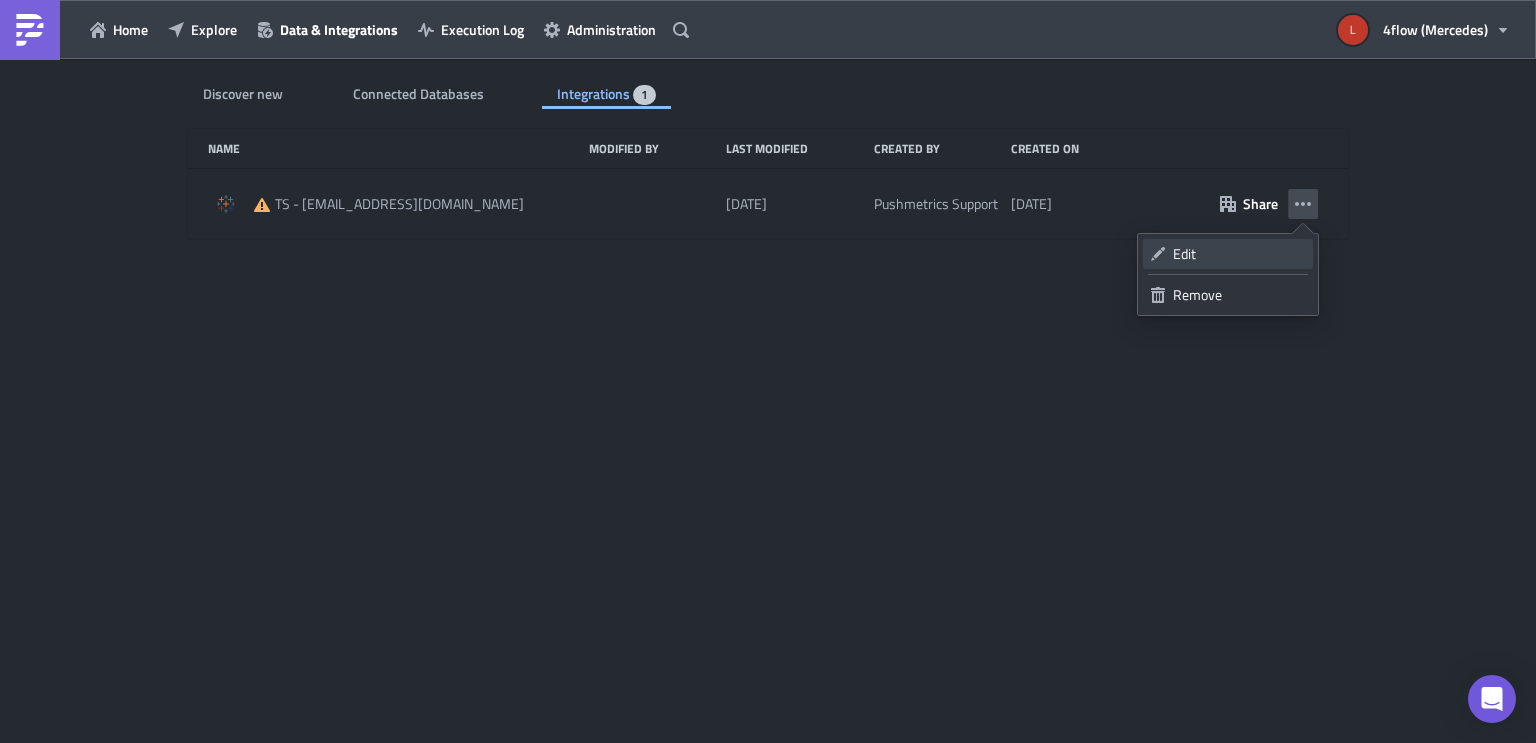 click on "Edit" at bounding box center (1239, 254) 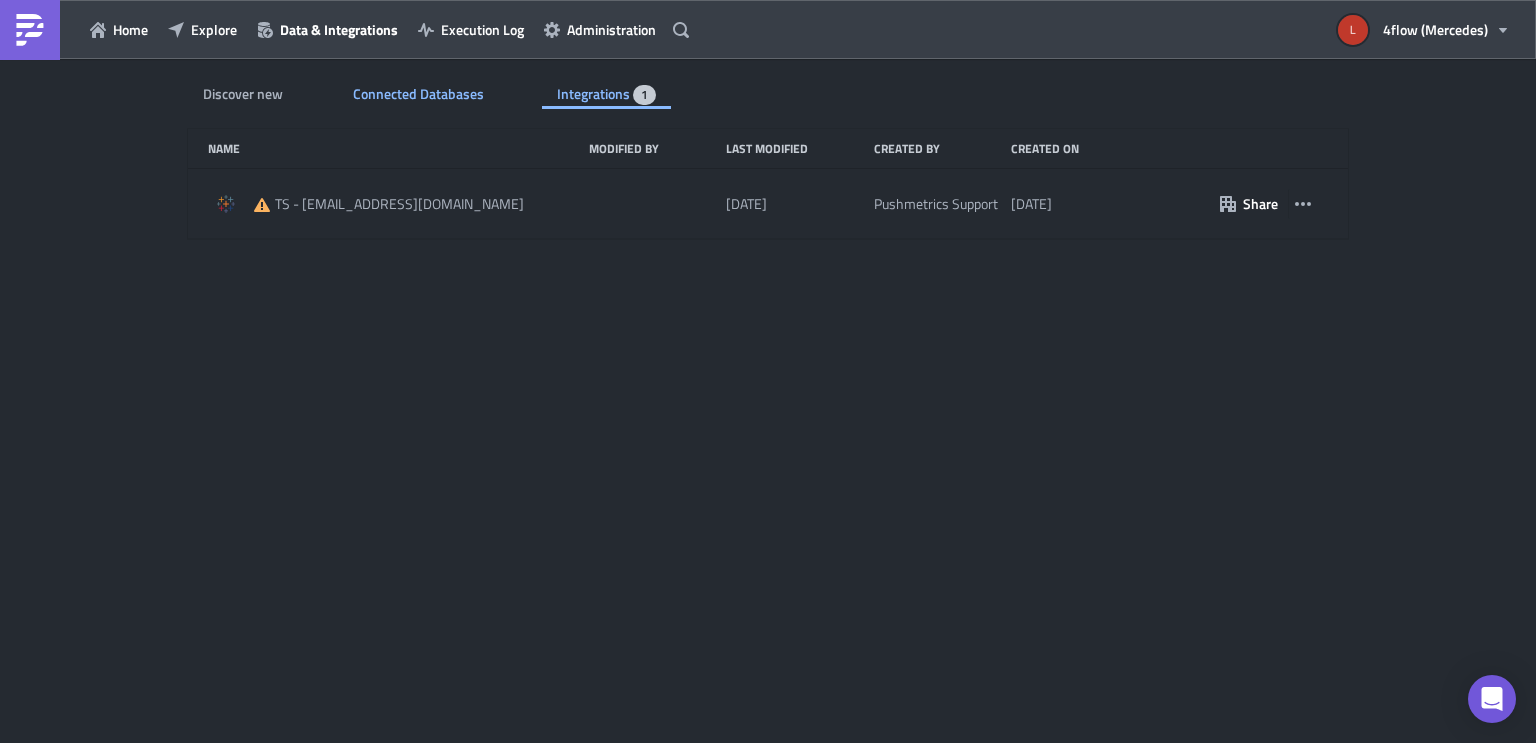 click on "Connected Databases" at bounding box center (420, 93) 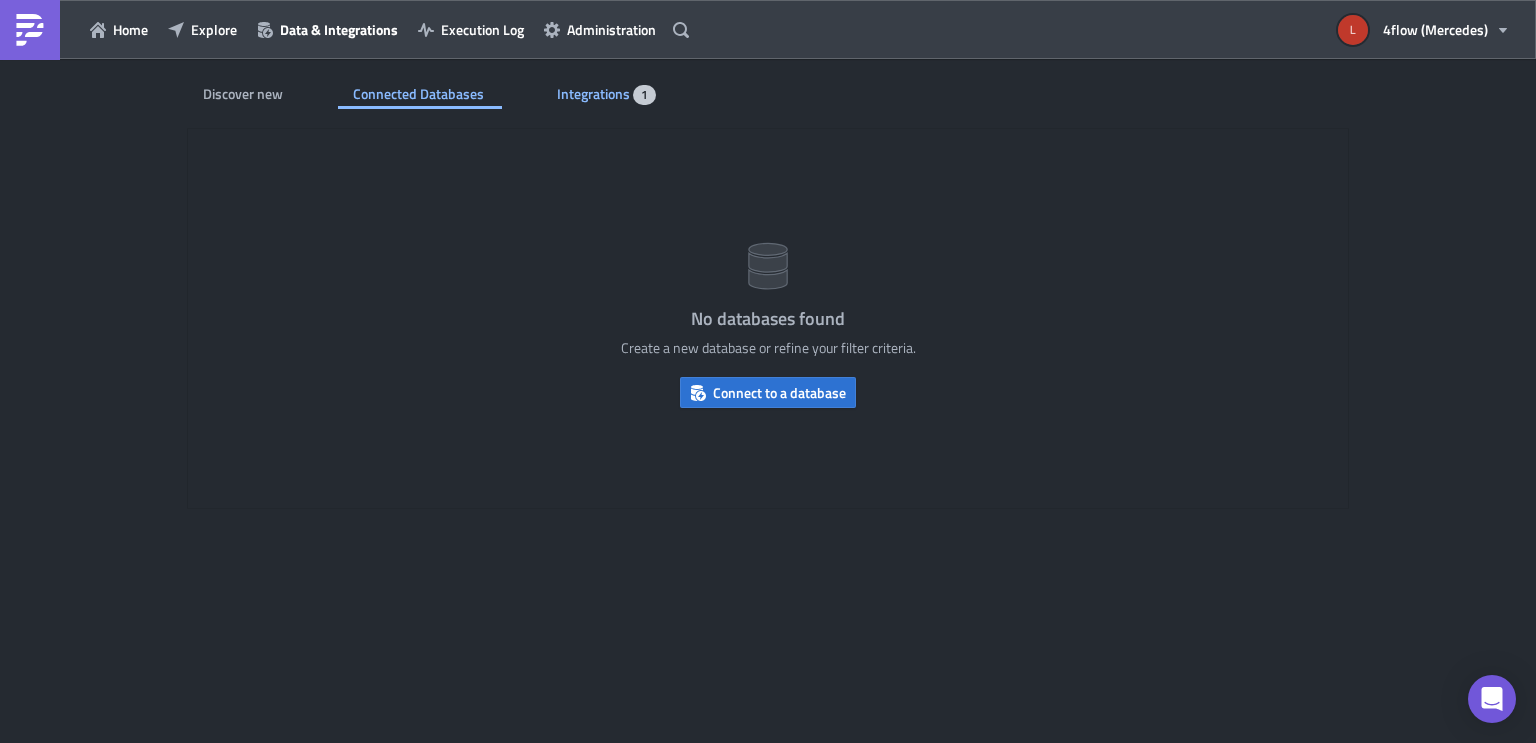 click on "Integrations" at bounding box center [595, 93] 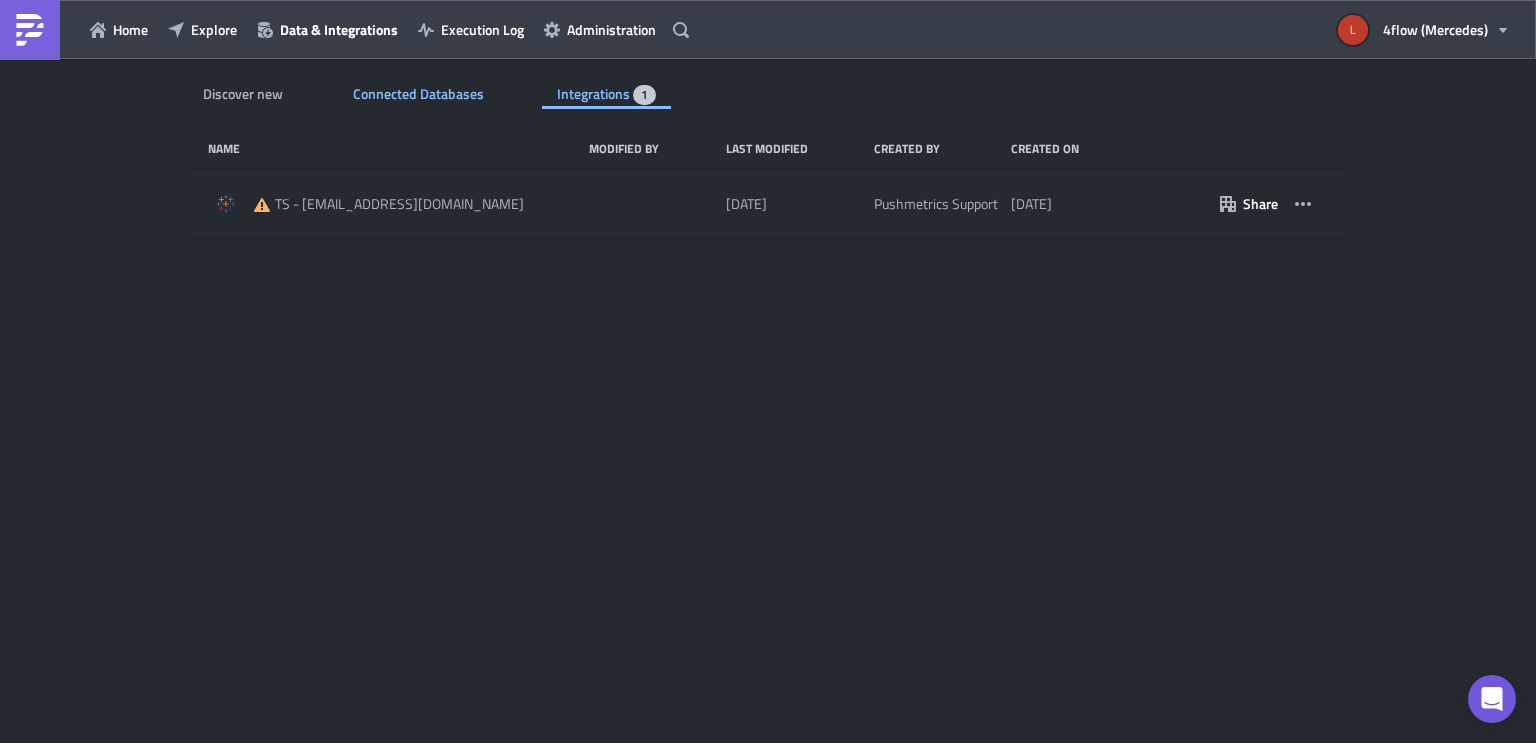 click on "Connected Databases" at bounding box center [420, 93] 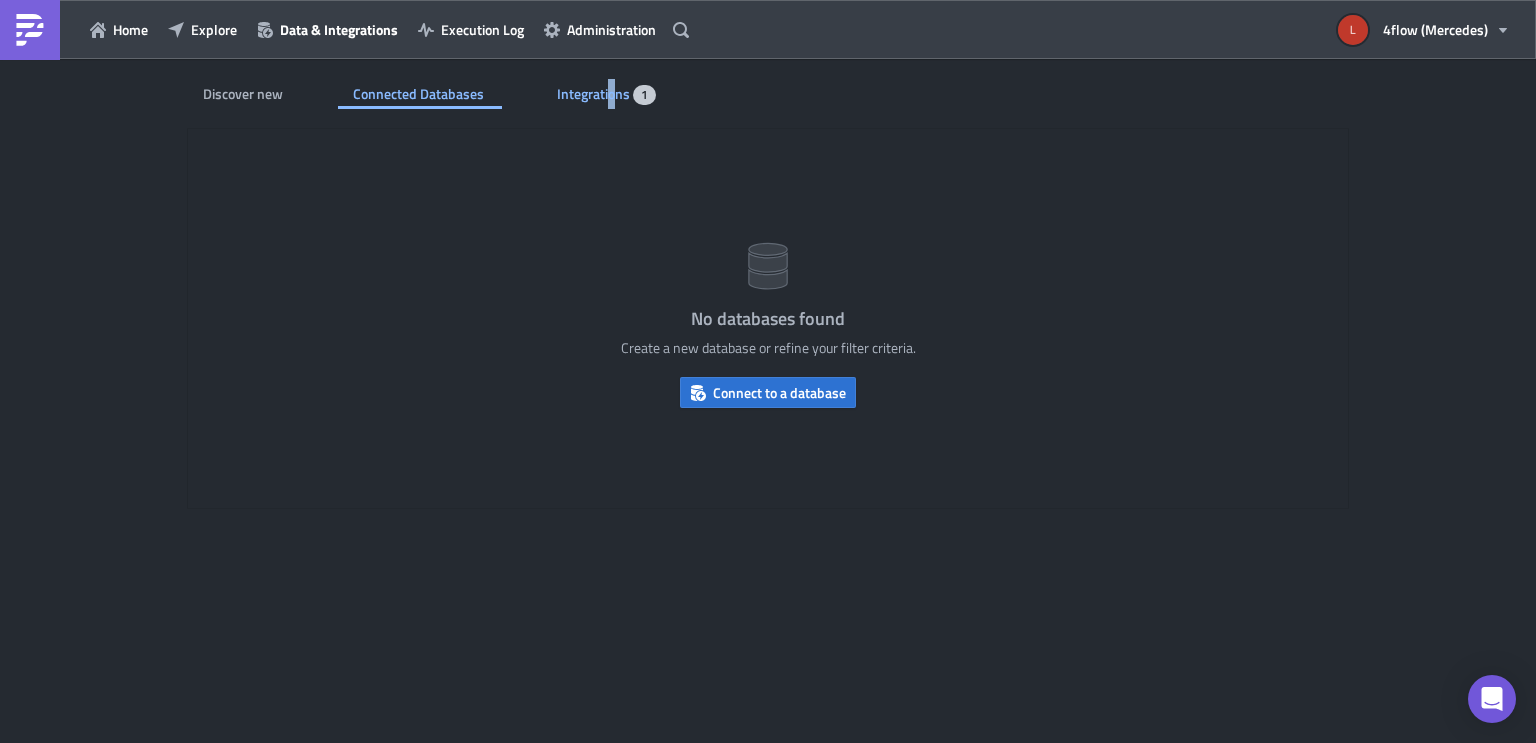 click on "Integrations" at bounding box center (595, 93) 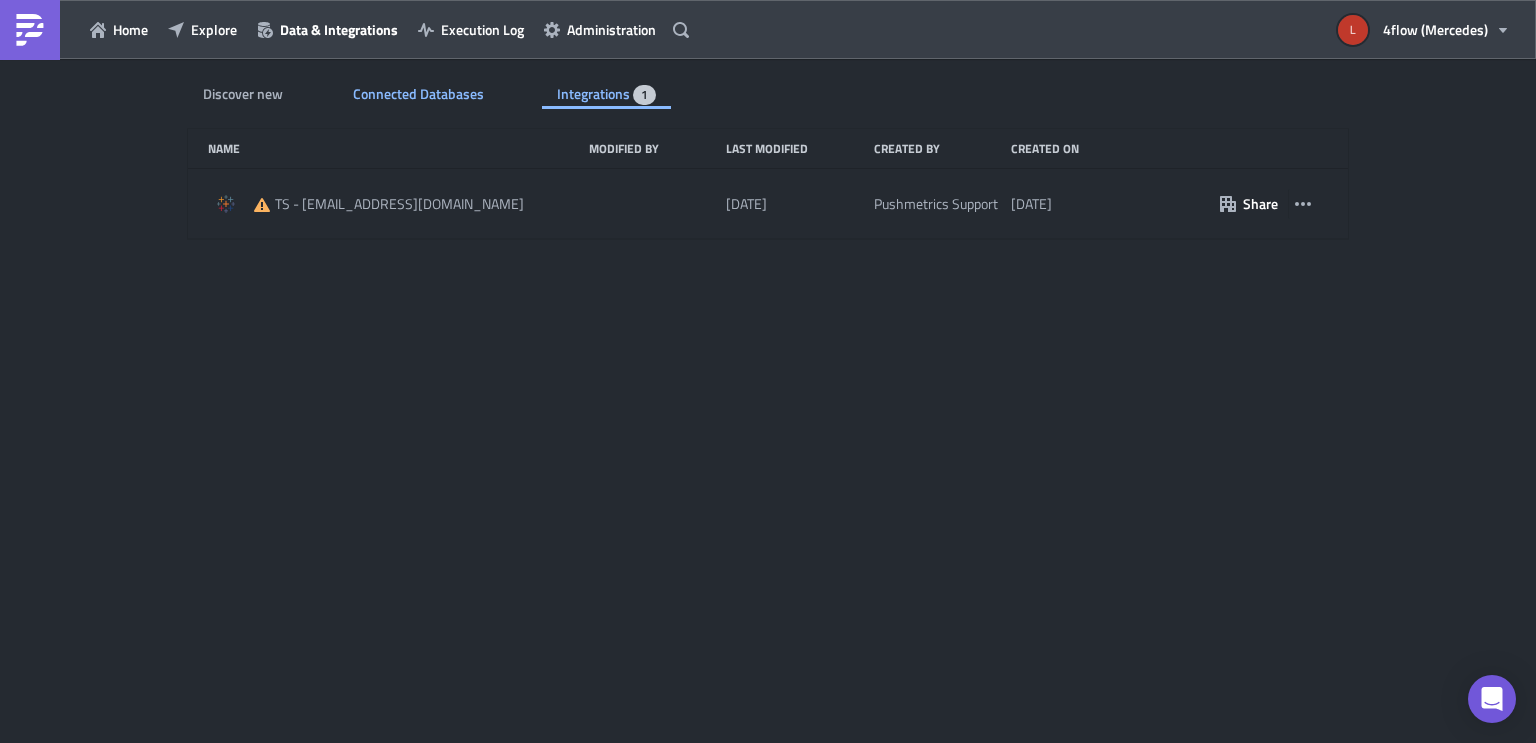 click on "Connected Databases" at bounding box center [420, 93] 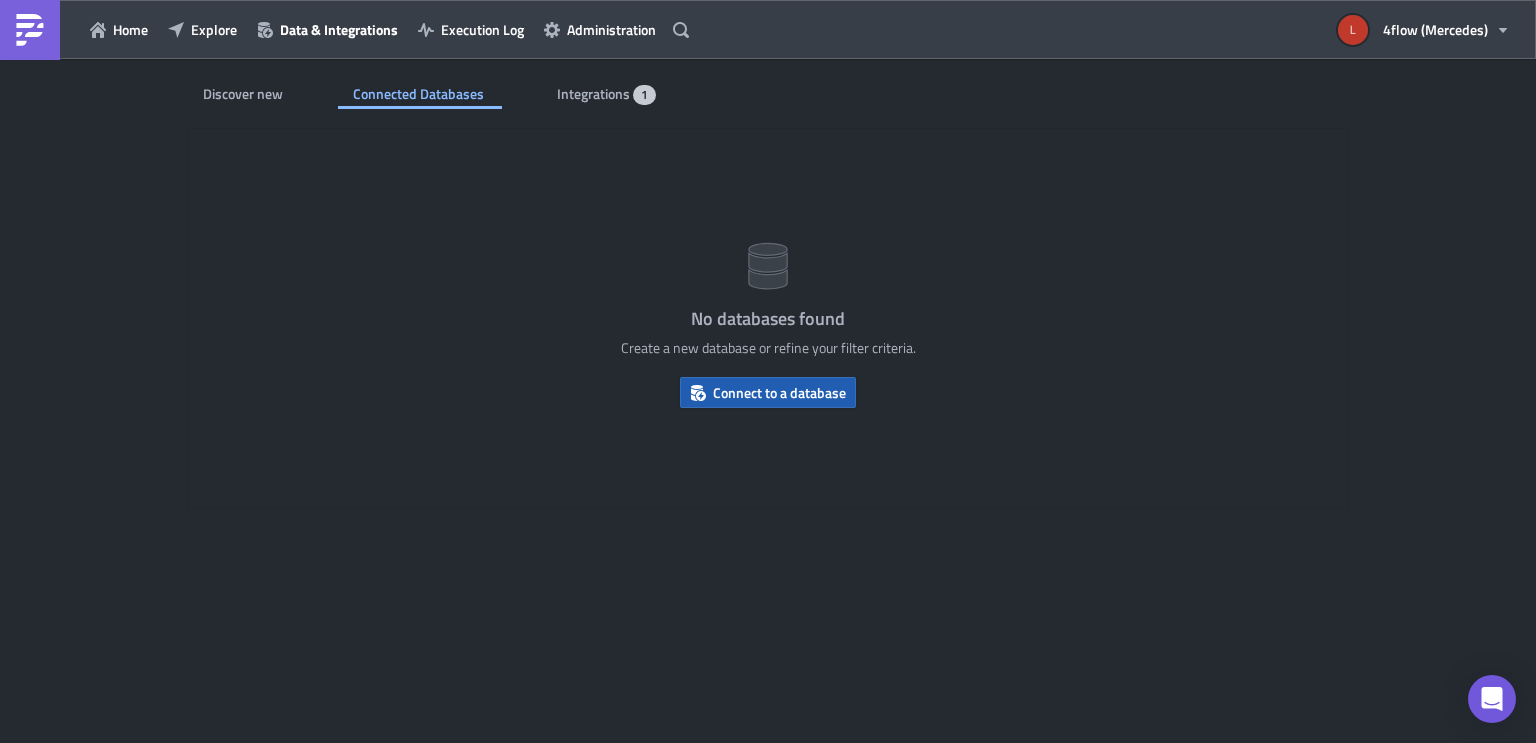 click on "Connect to a database" at bounding box center (779, 392) 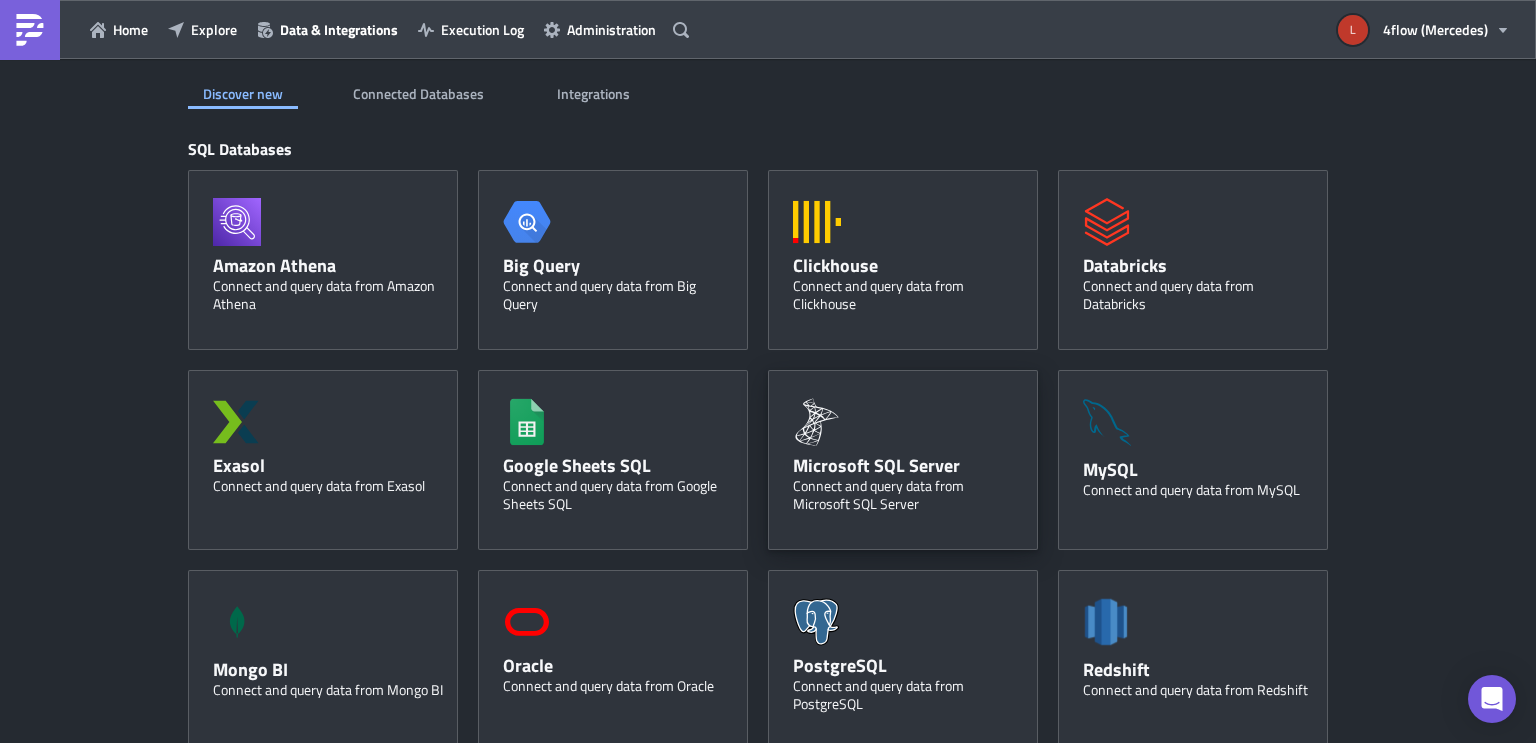 scroll, scrollTop: 0, scrollLeft: 0, axis: both 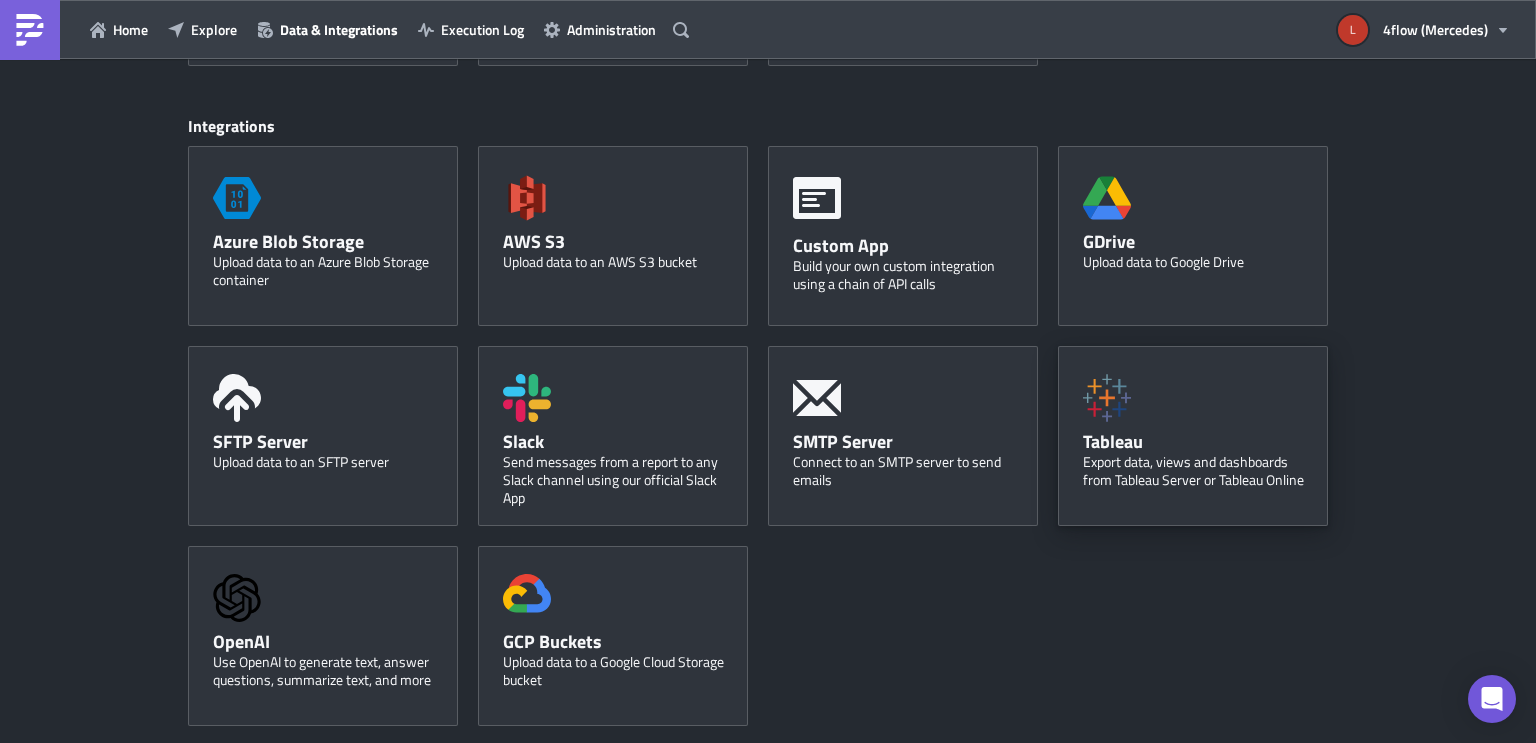 click on "Tableau Export data, views and dashboards from Tableau Server or Tableau Online" at bounding box center [1193, 436] 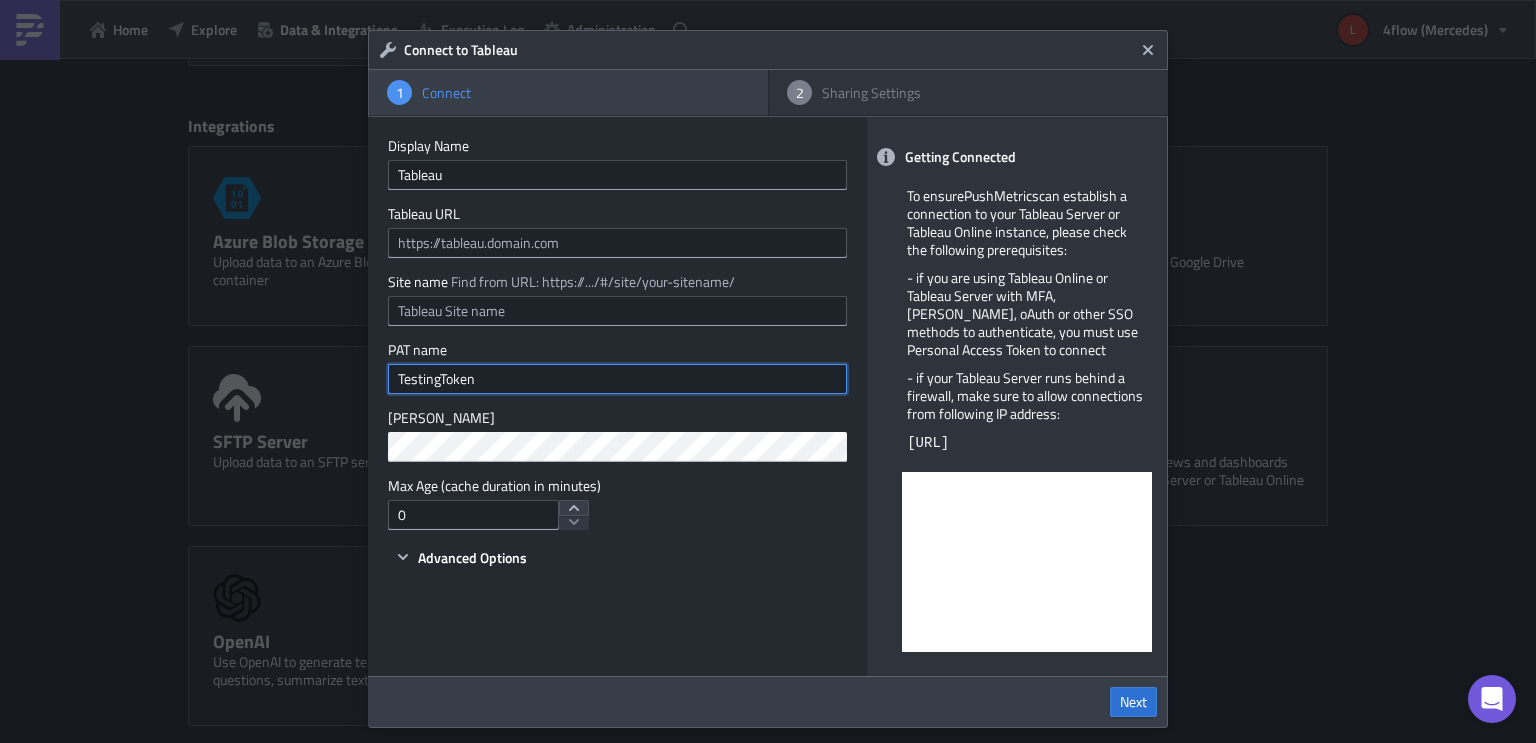 click on "TestingToken" at bounding box center [617, 379] 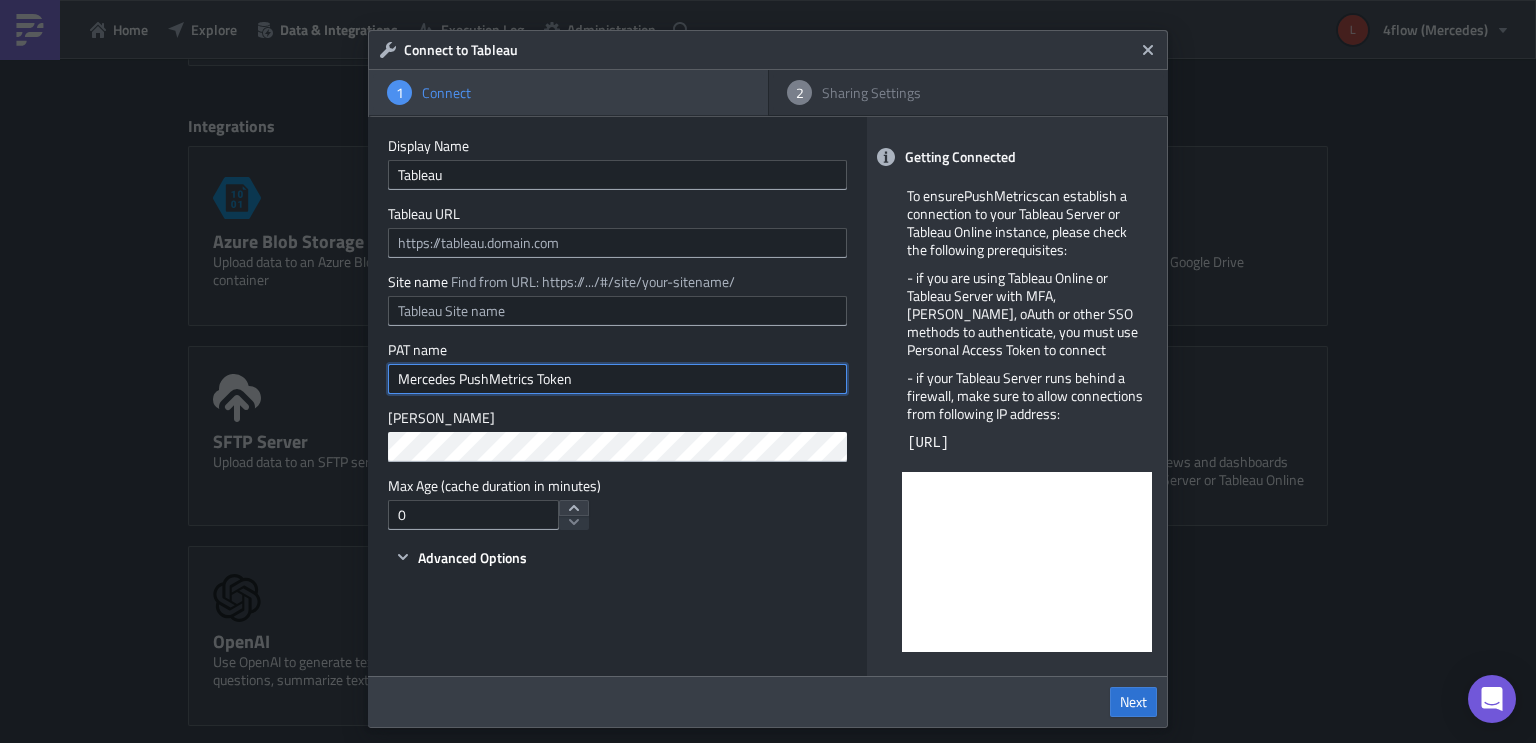 type on "Mercedes PushMetrics Token" 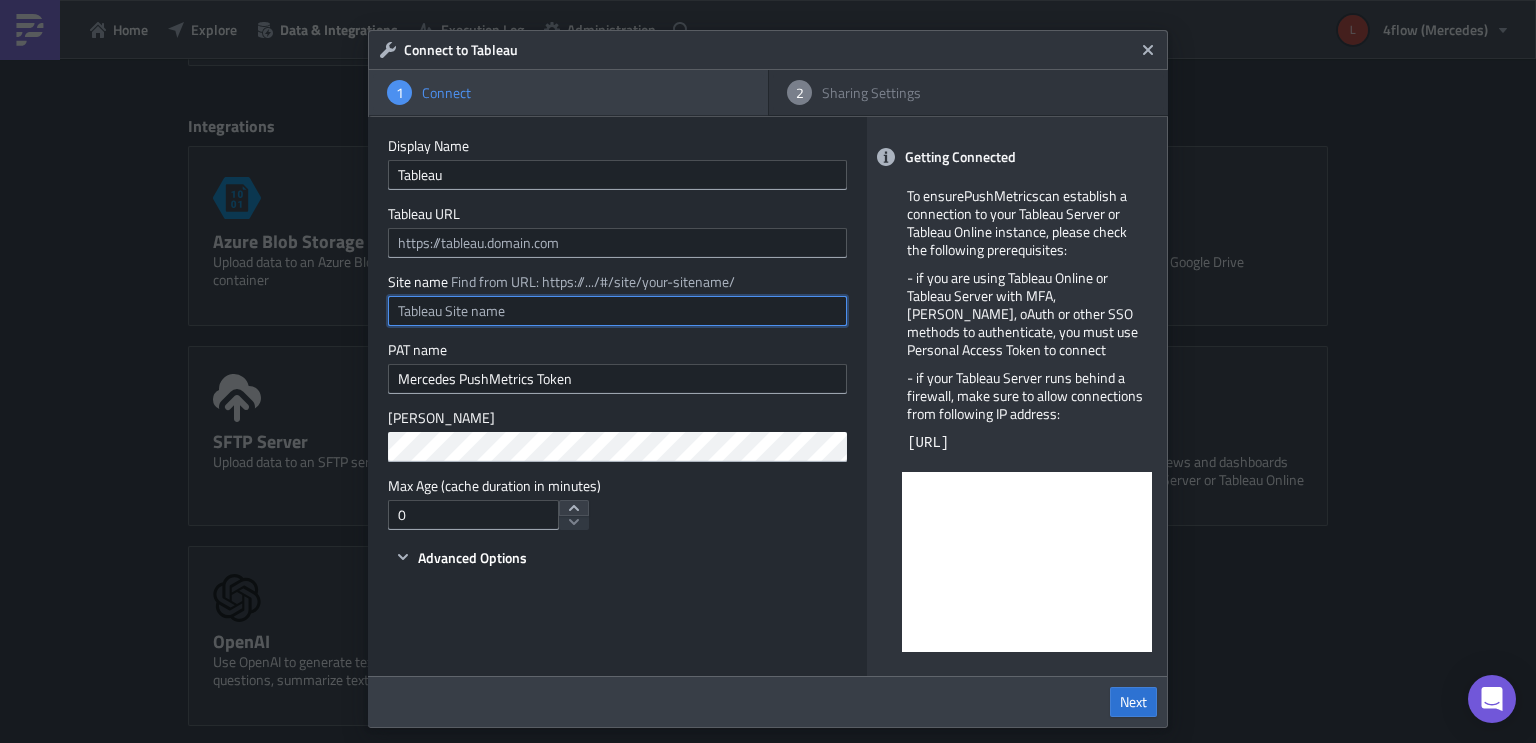 click at bounding box center [617, 311] 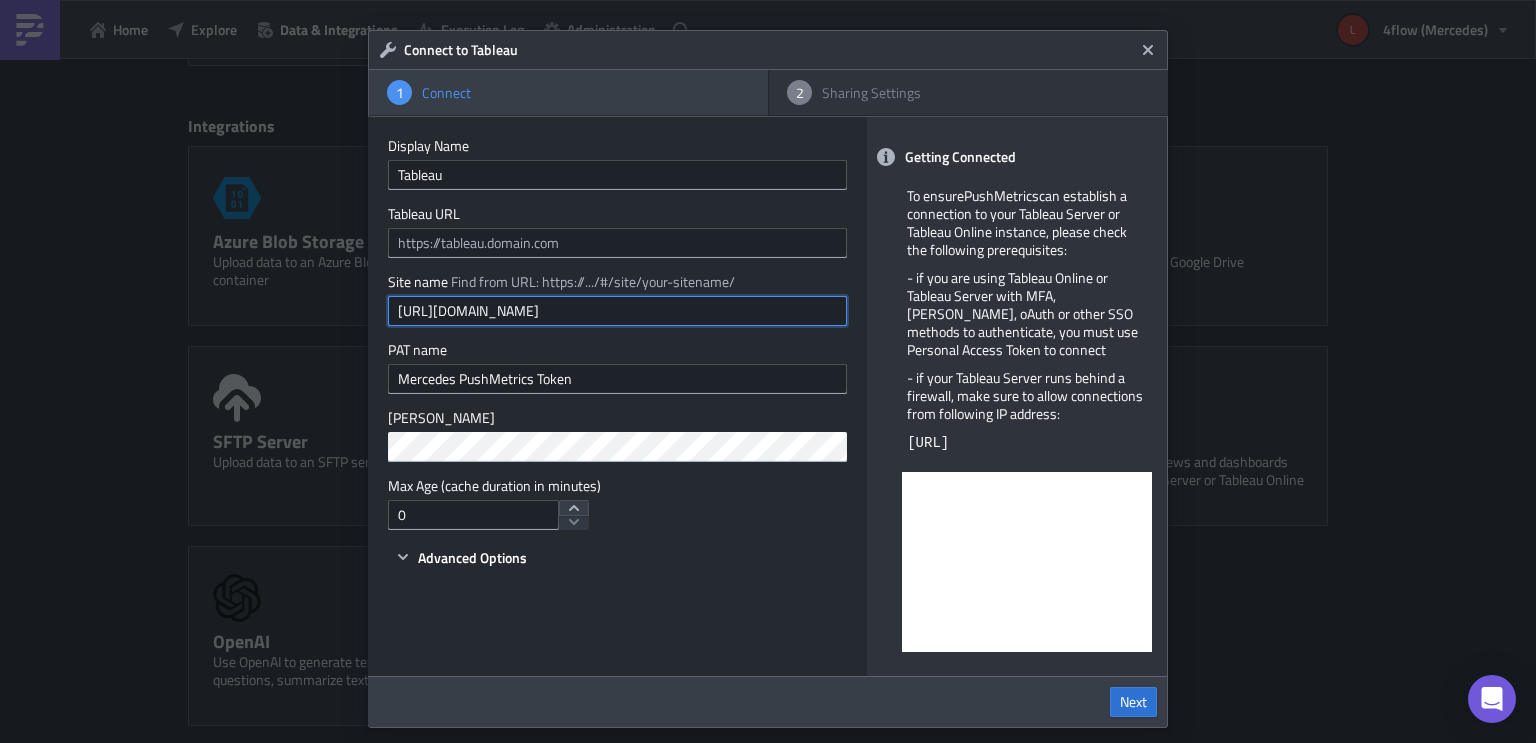 type on "[URL][DOMAIN_NAME]" 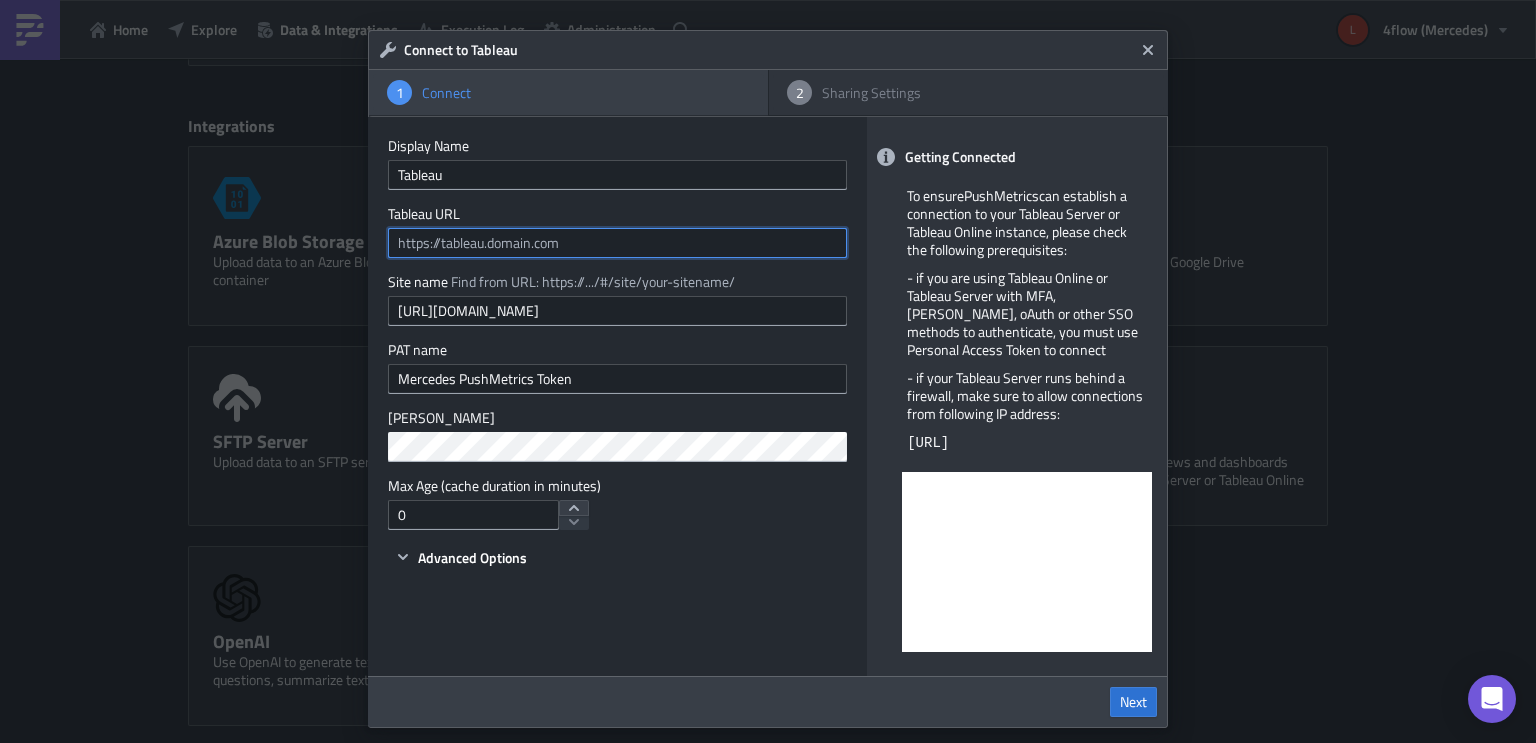 drag, startPoint x: 536, startPoint y: 239, endPoint x: 552, endPoint y: 238, distance: 16.03122 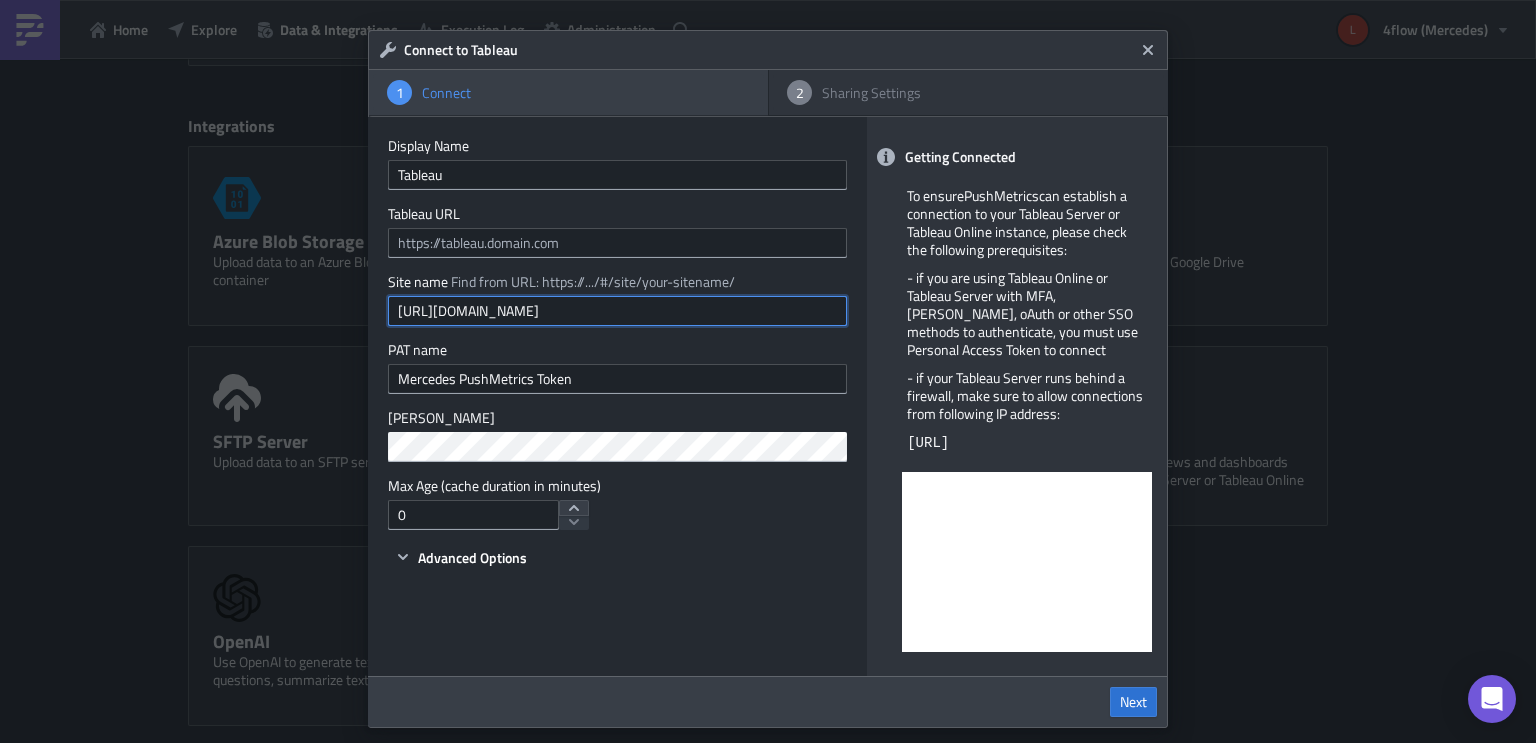 click on "[URL][DOMAIN_NAME]" at bounding box center (617, 311) 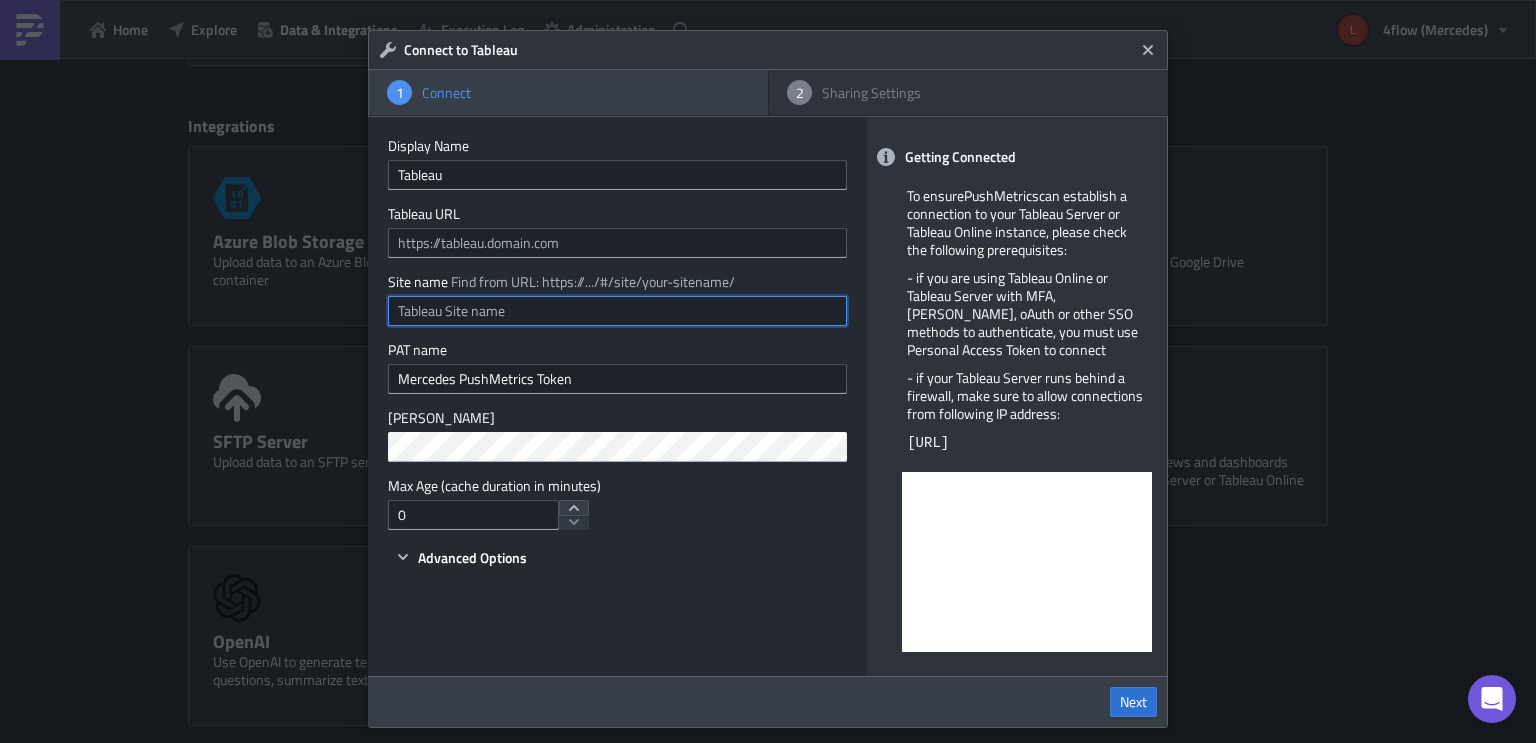 type 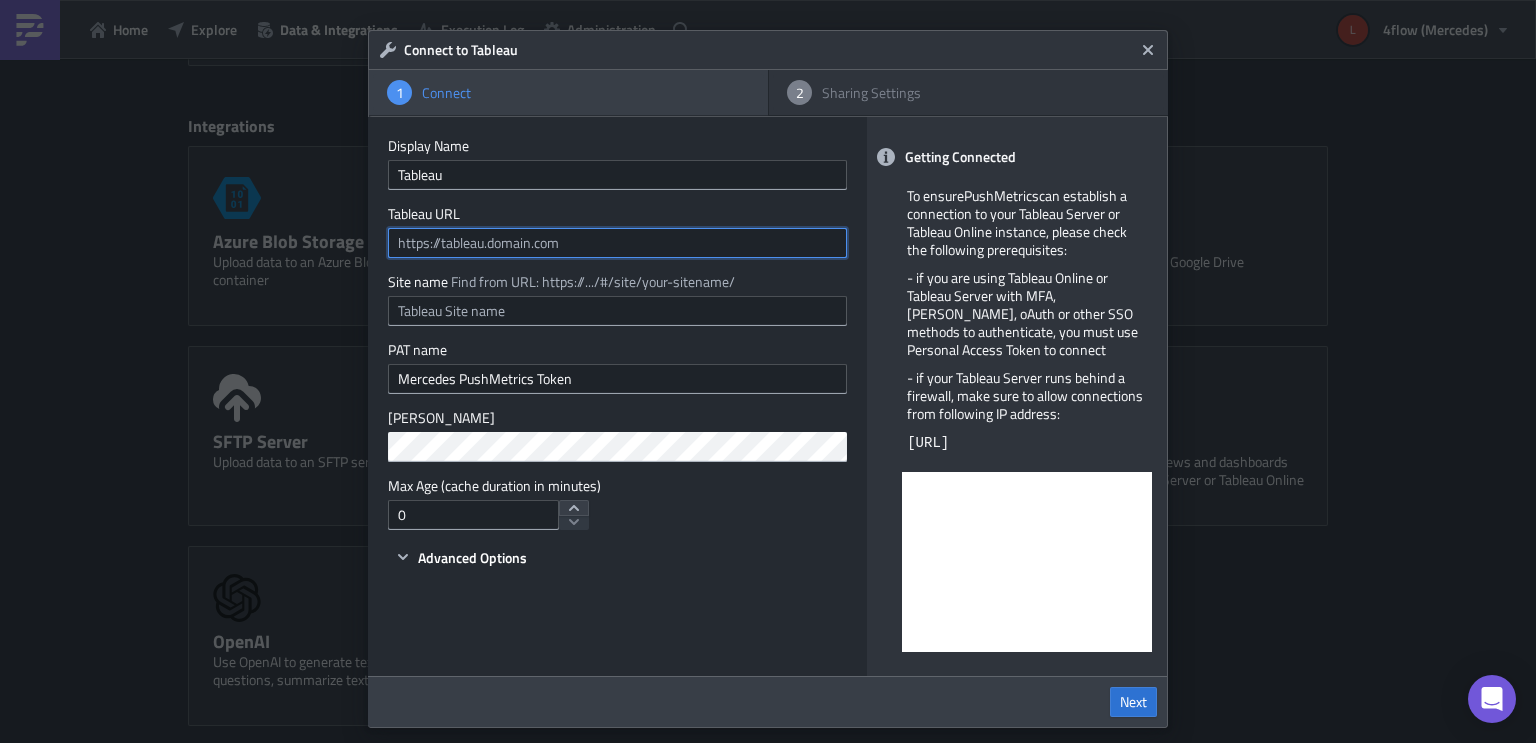 click at bounding box center (617, 243) 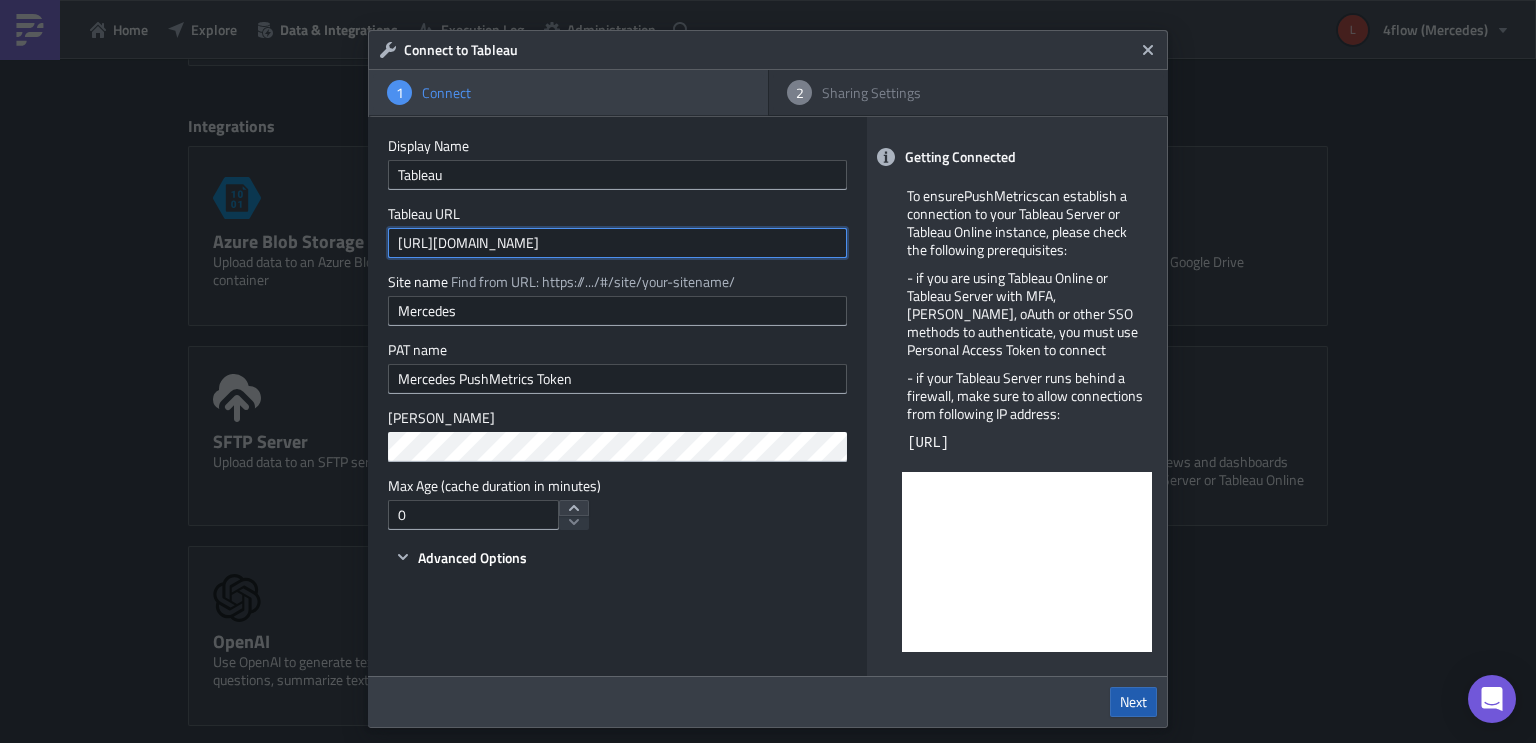 type on "[URL][DOMAIN_NAME]" 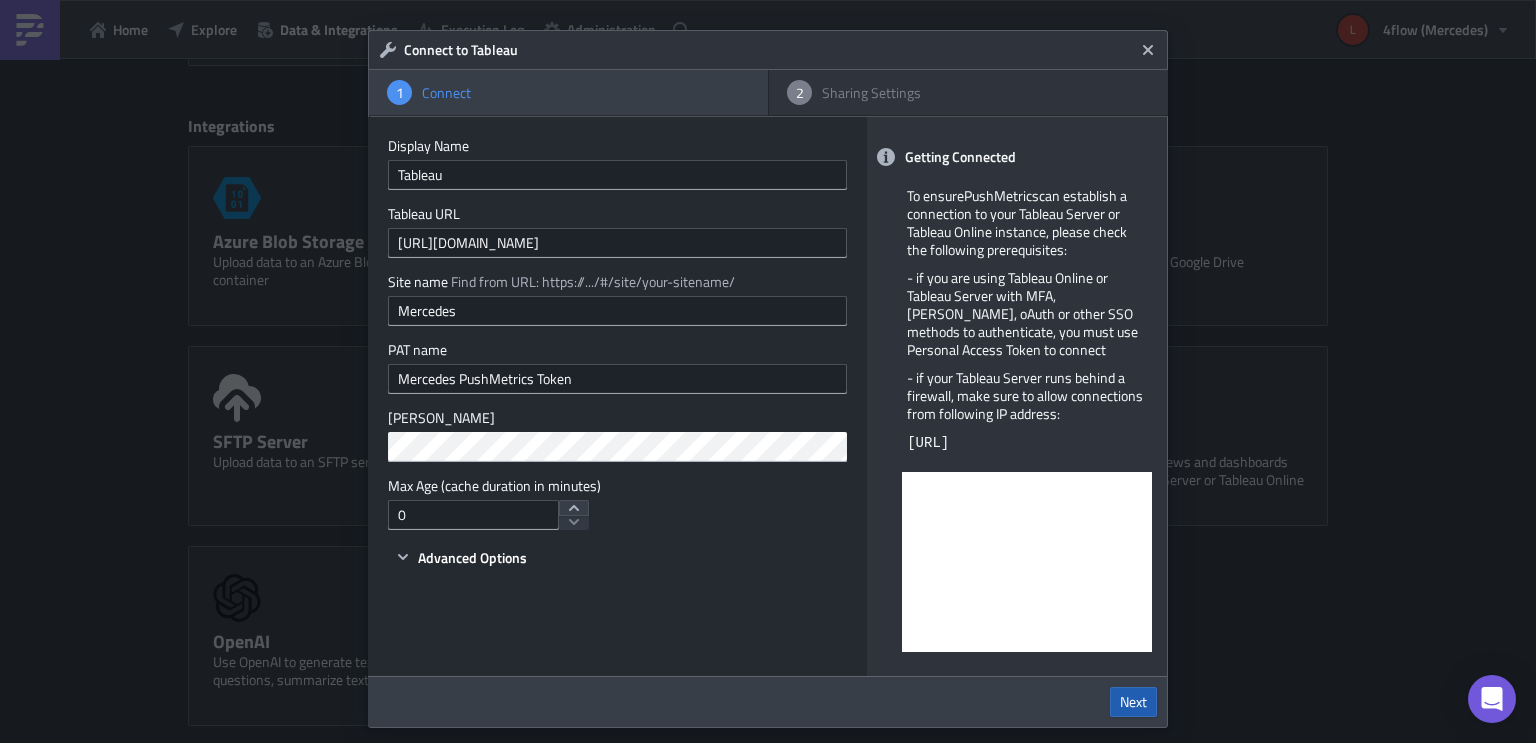 click on "Next" at bounding box center [1133, 702] 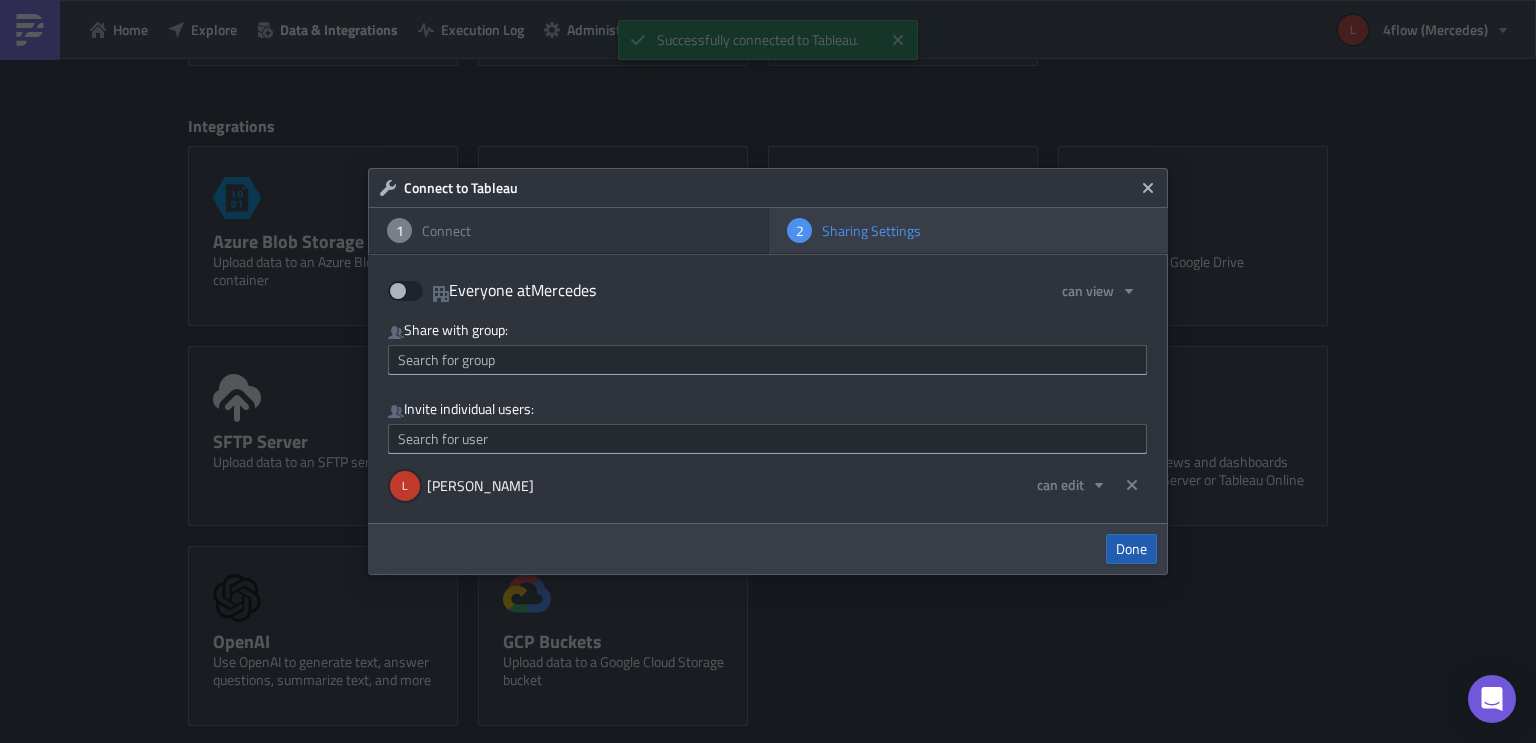 click on "Done" at bounding box center [1131, 549] 